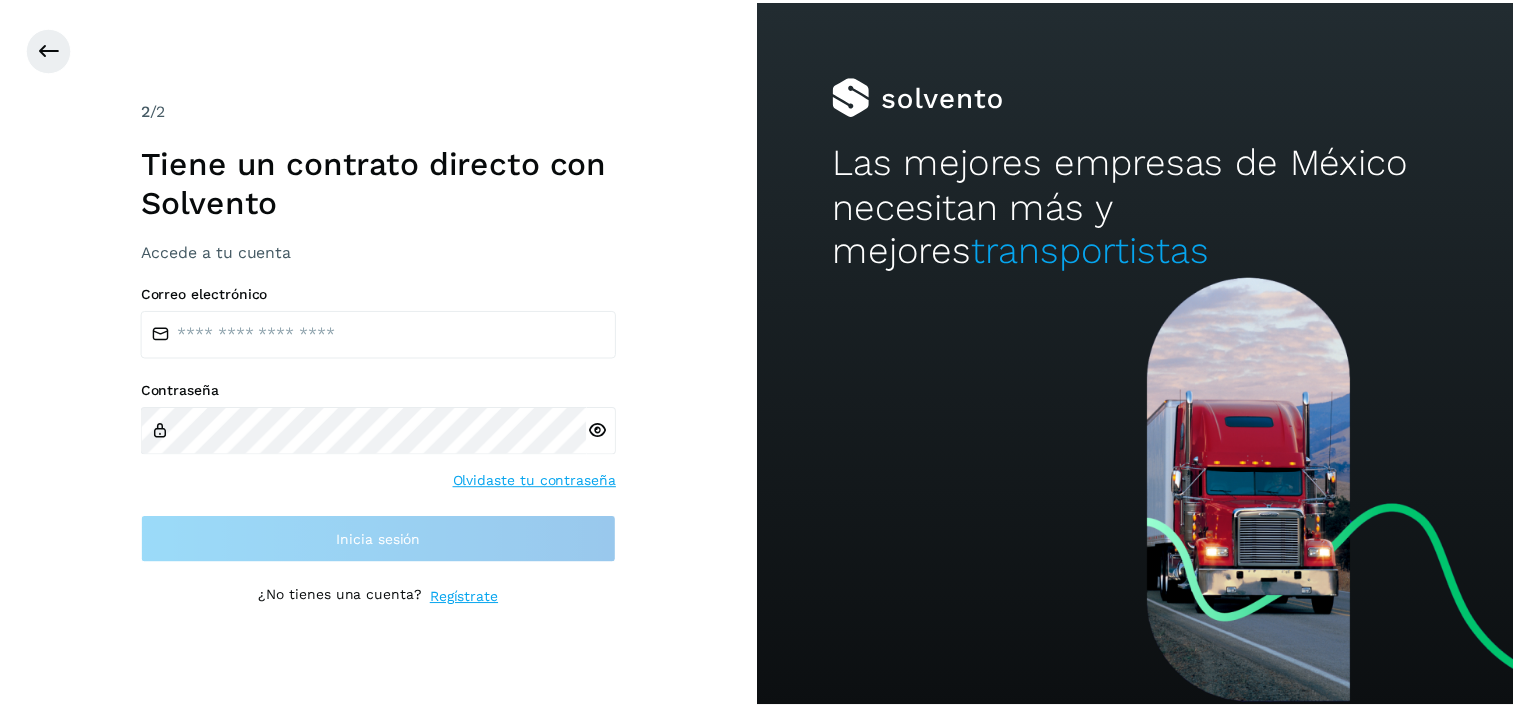 scroll, scrollTop: 0, scrollLeft: 0, axis: both 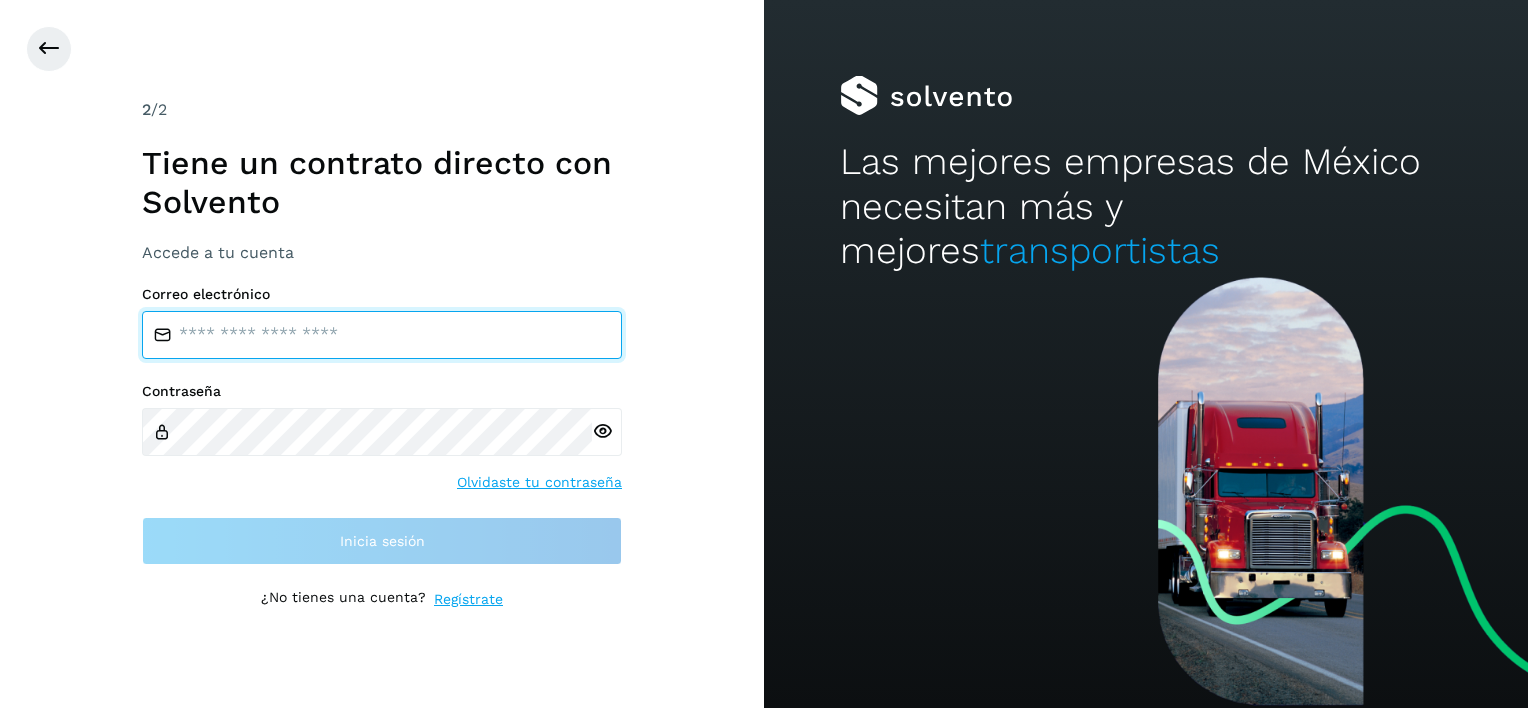 type on "**********" 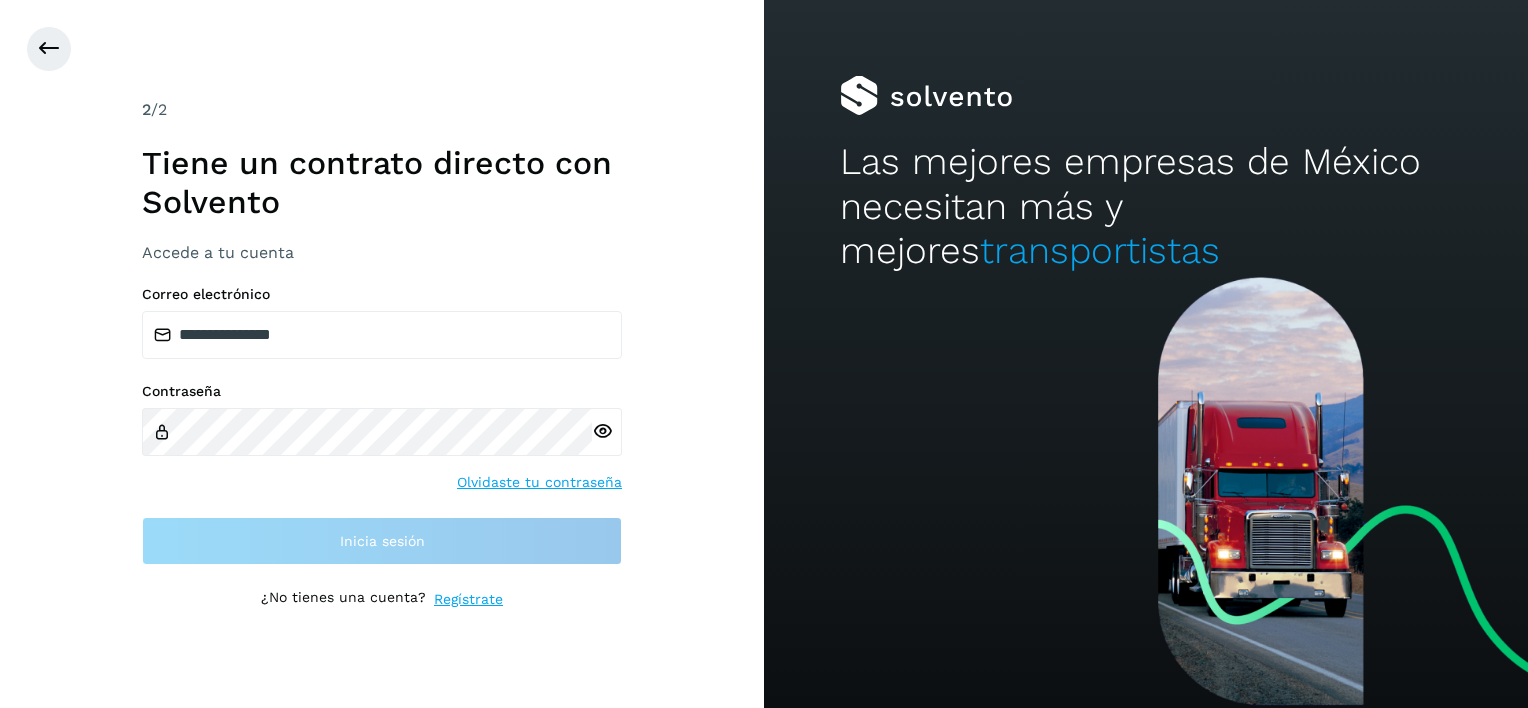 click on "**********" at bounding box center [382, 425] 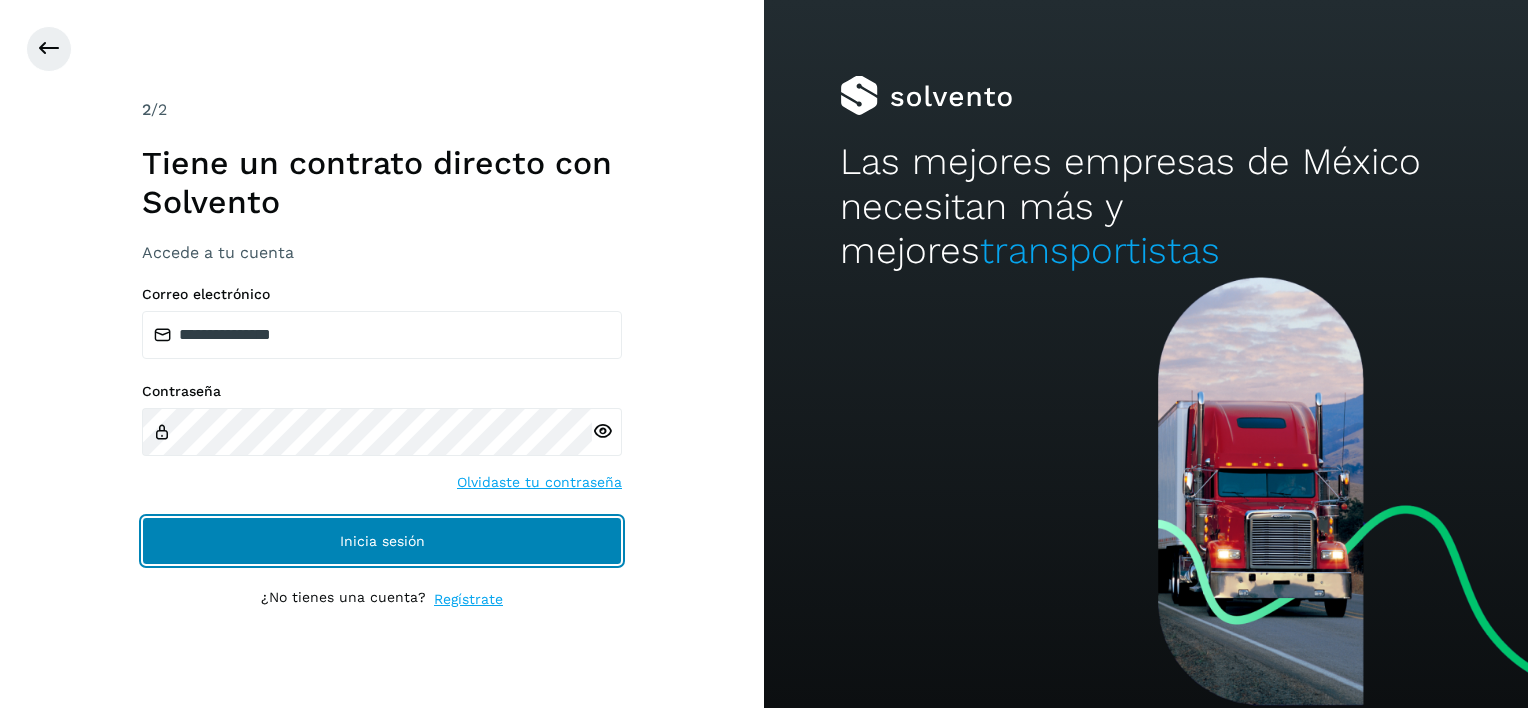 click on "Inicia sesión" at bounding box center (382, 541) 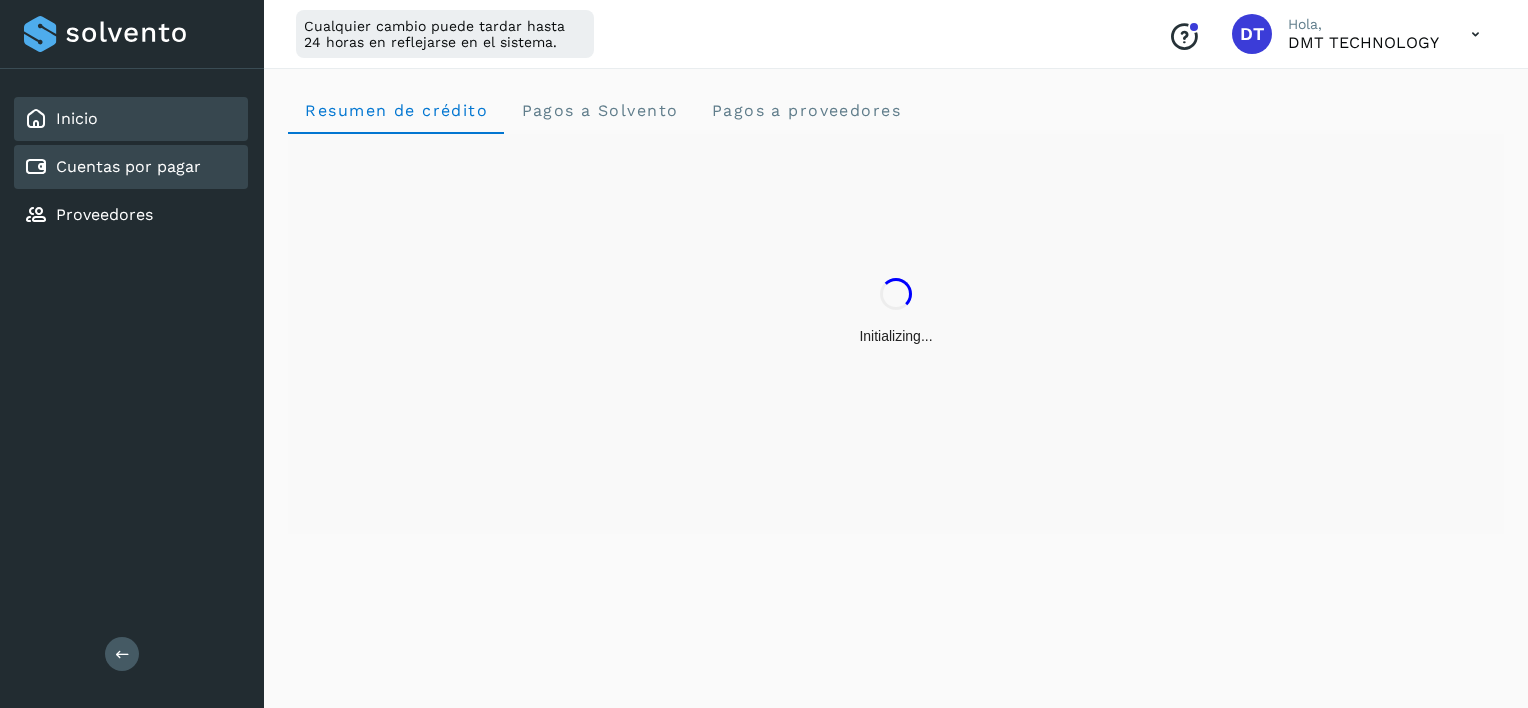 click on "Cuentas por pagar" at bounding box center (128, 166) 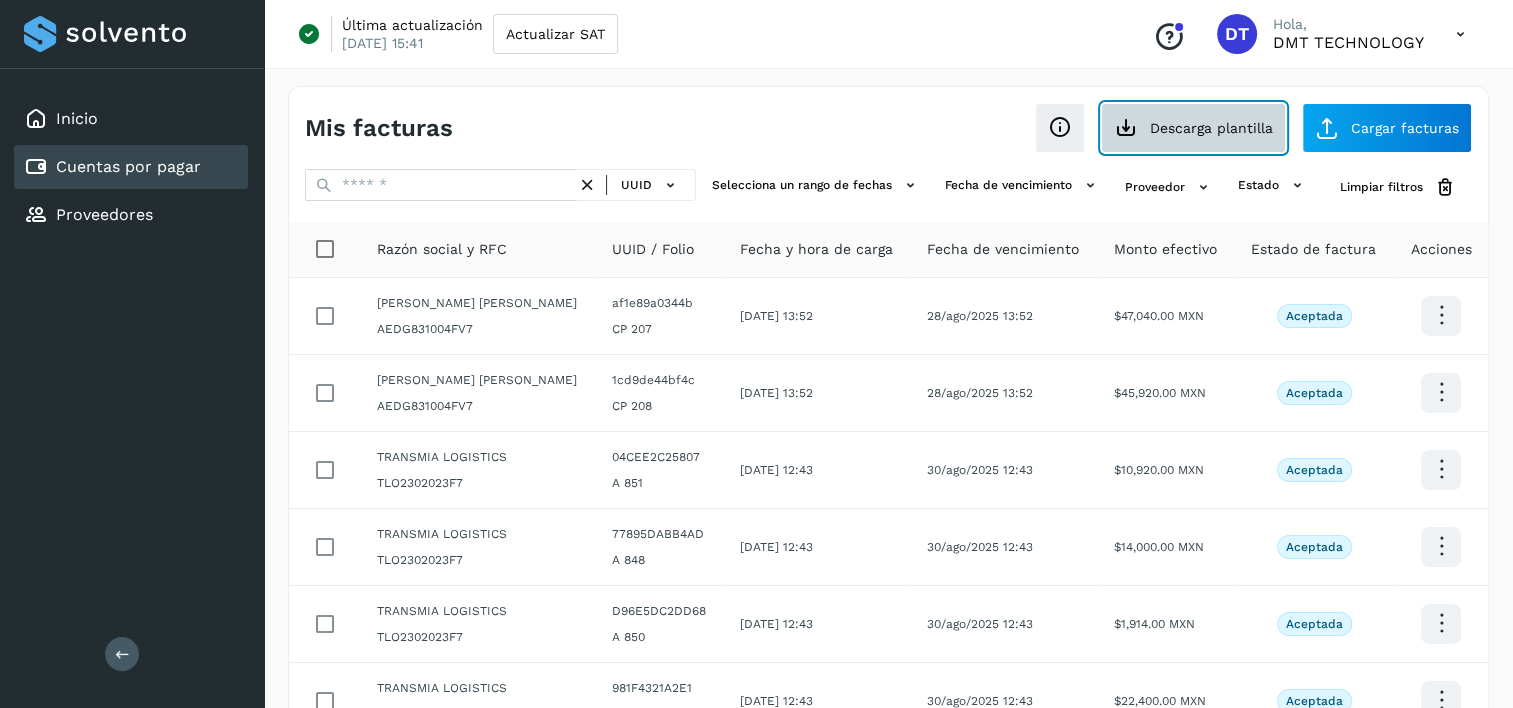 click on "Descarga plantilla" 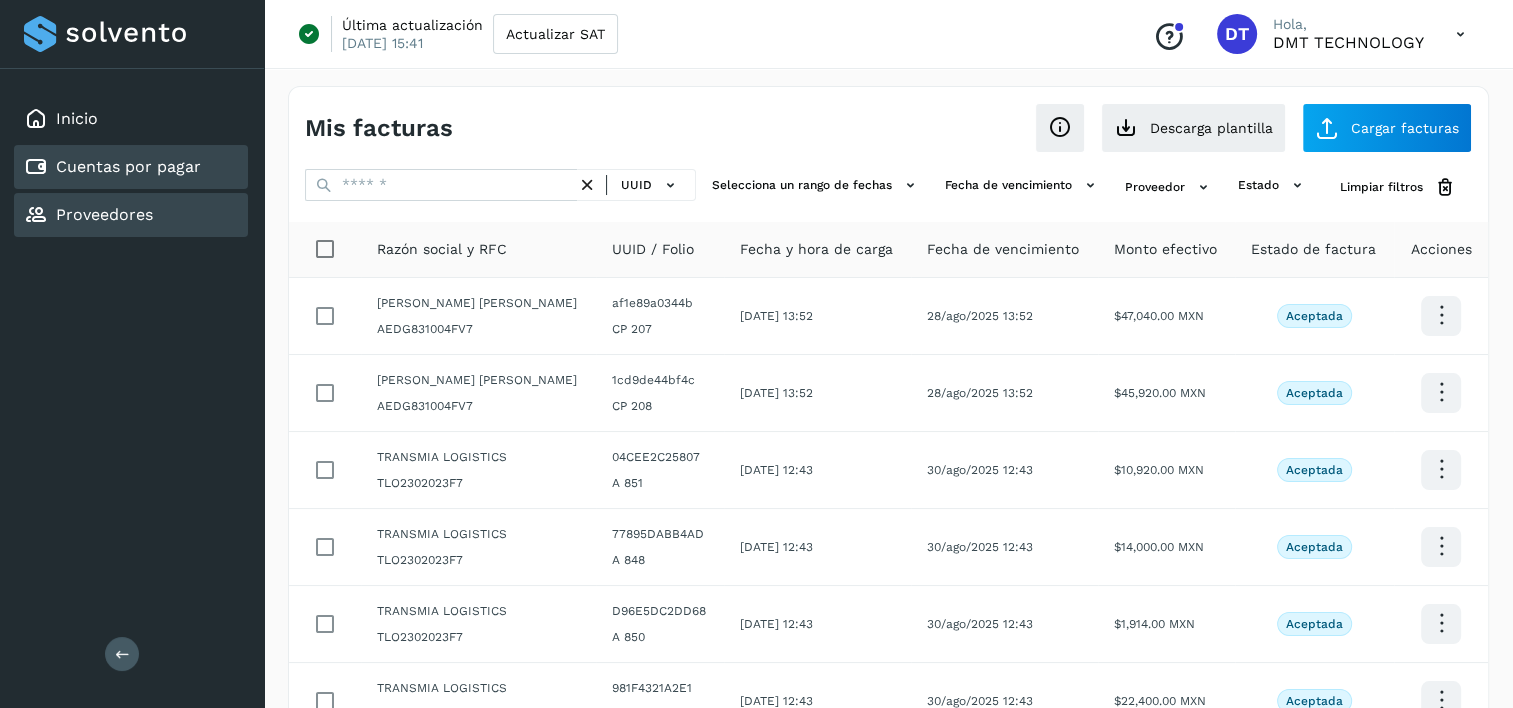 click on "Proveedores" at bounding box center [104, 214] 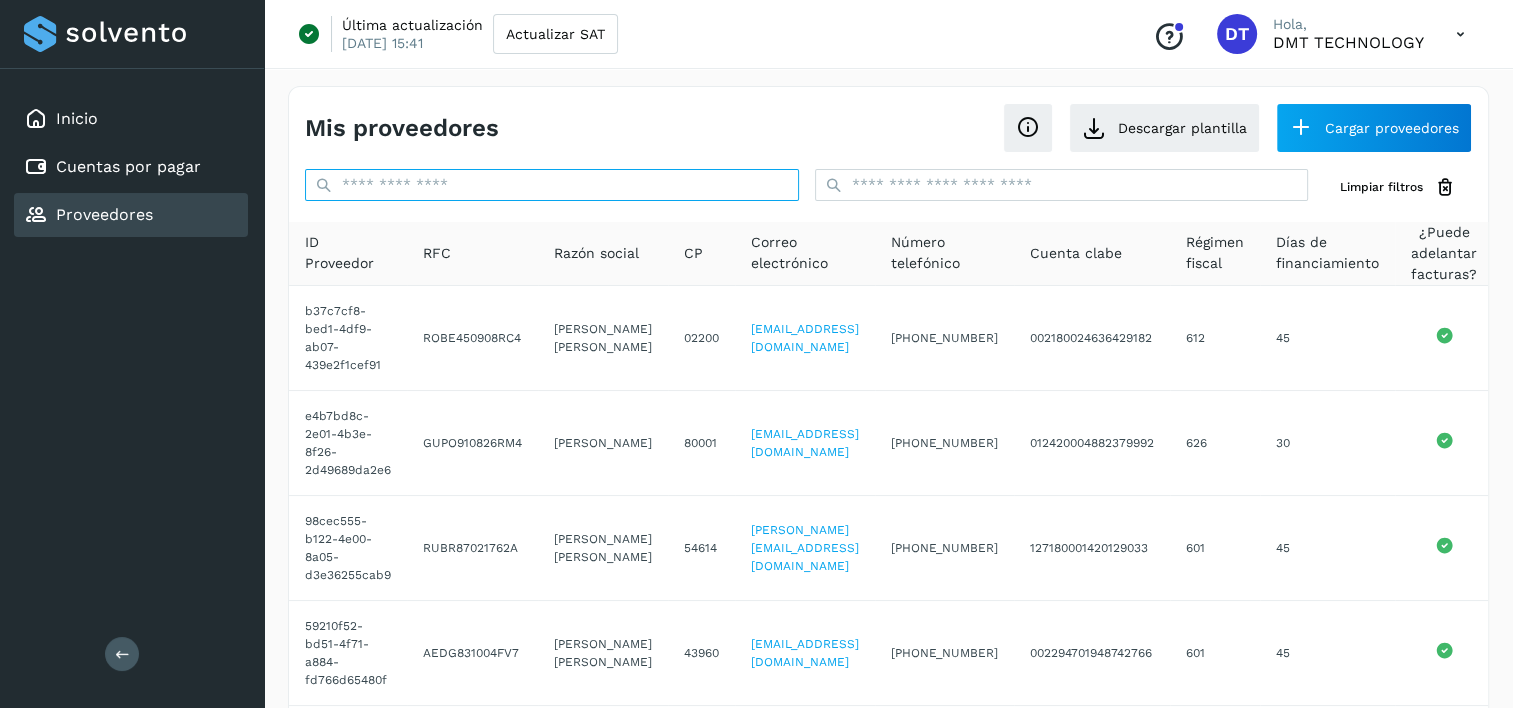 click at bounding box center [552, 185] 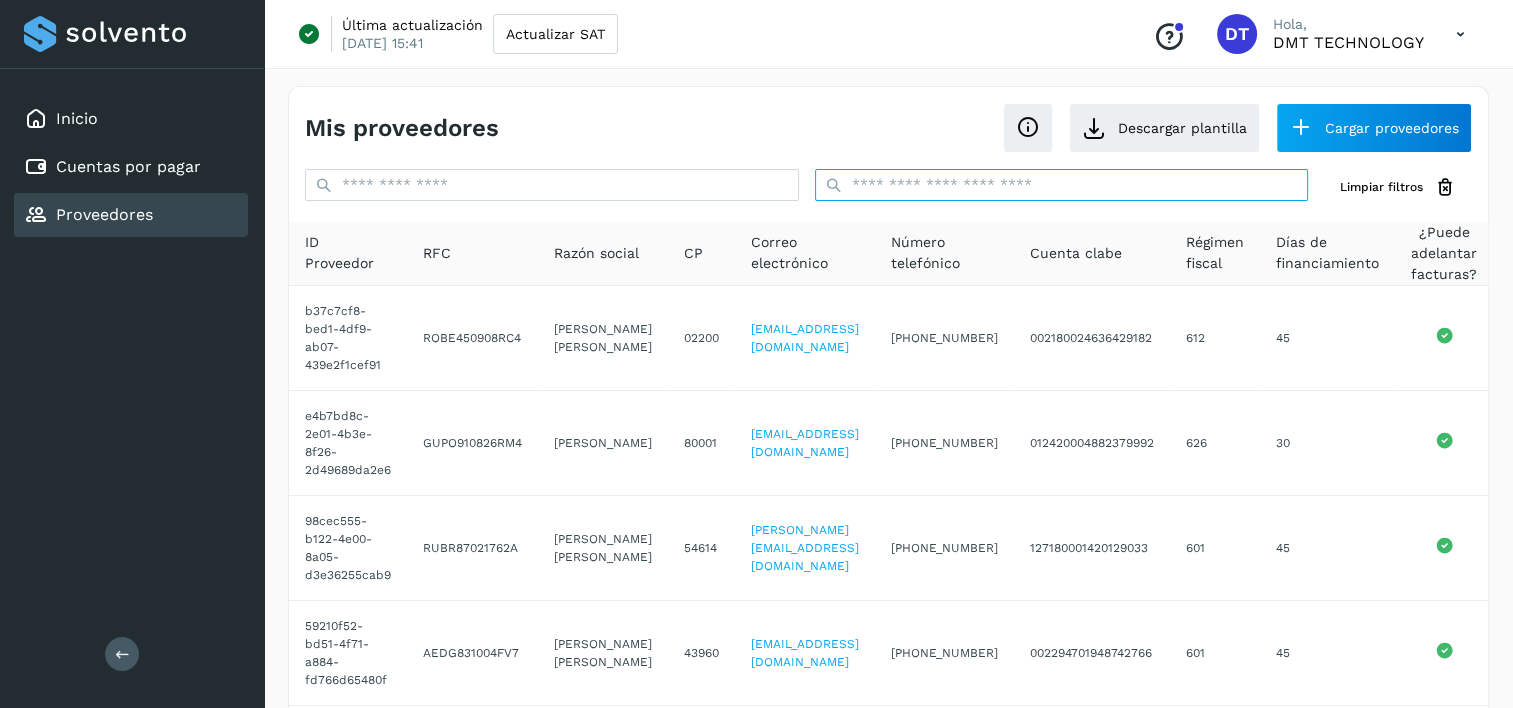 click at bounding box center [1062, 185] 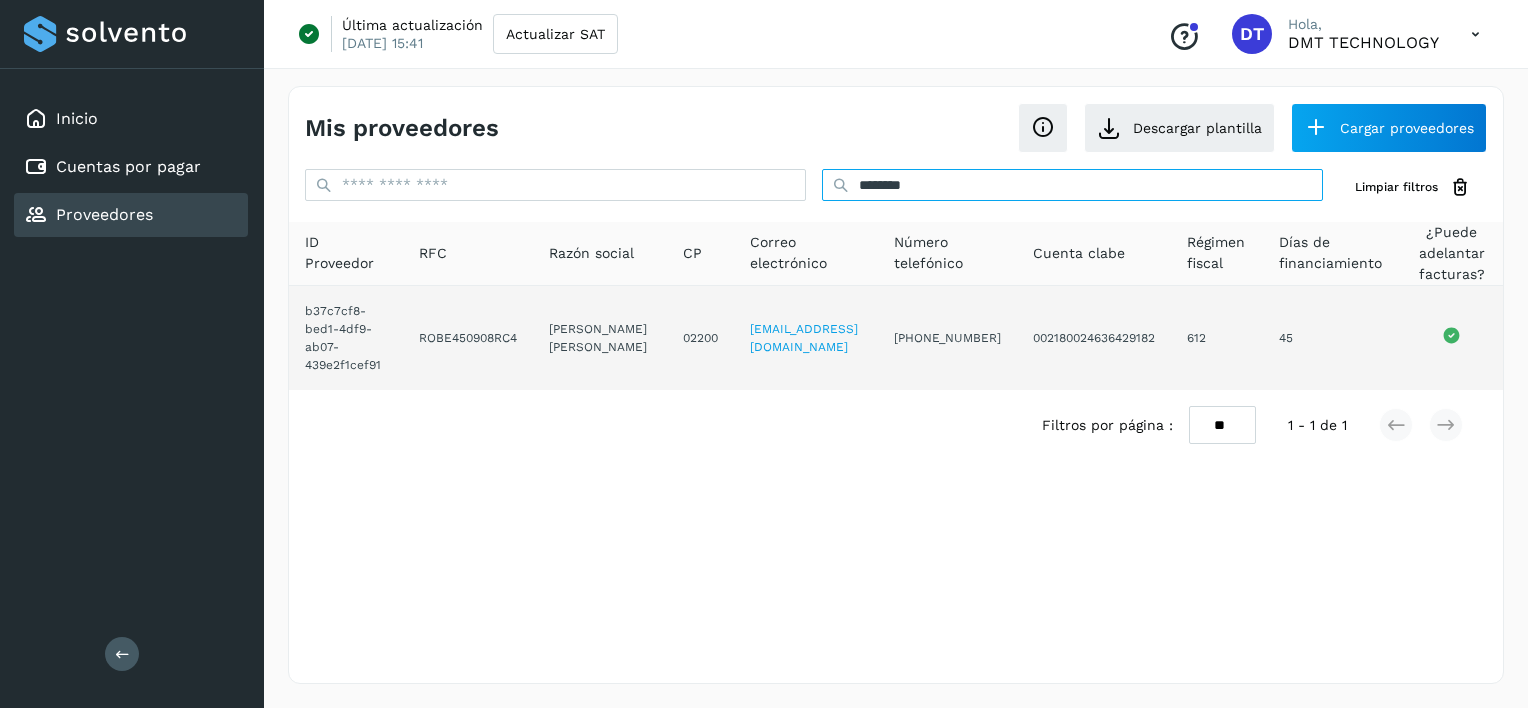 type on "*******" 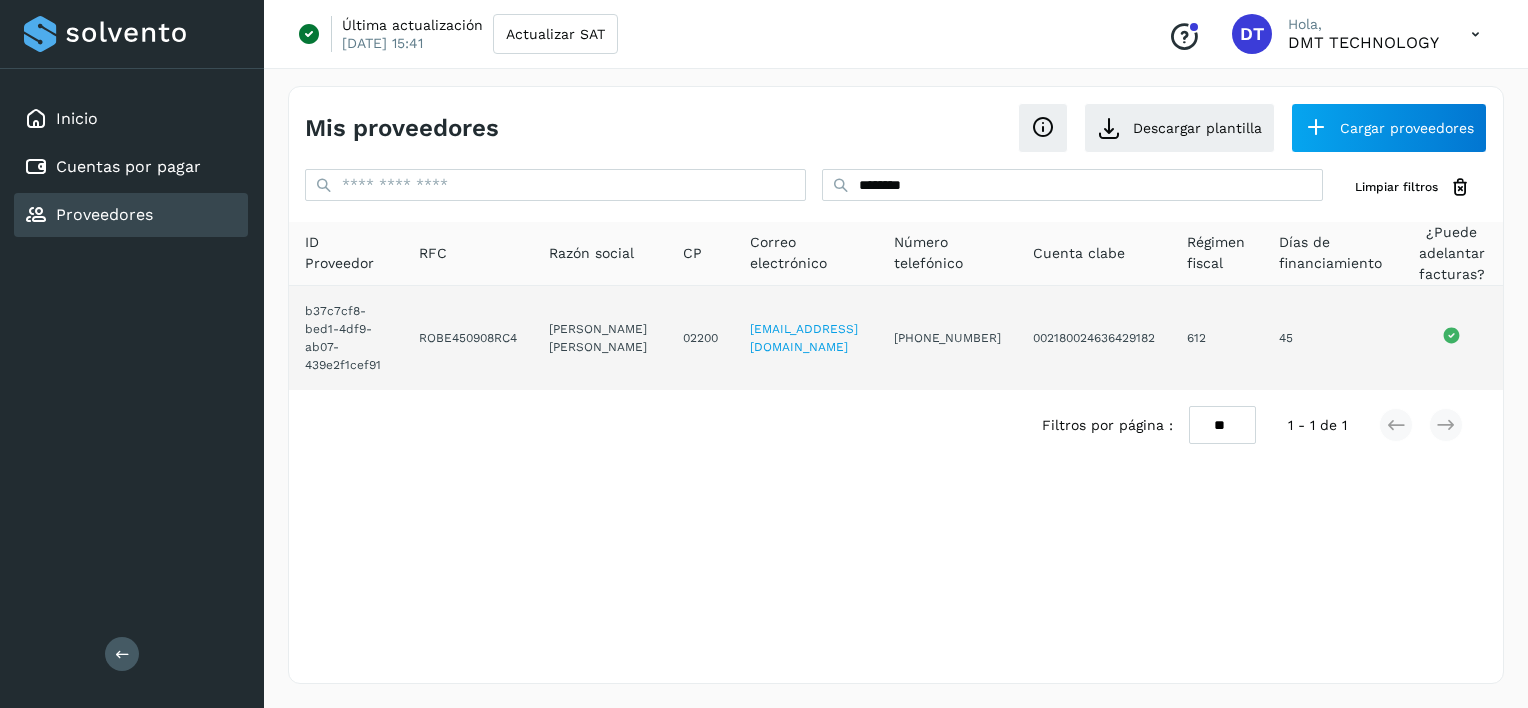 drag, startPoint x: 608, startPoint y: 369, endPoint x: 556, endPoint y: 308, distance: 80.1561 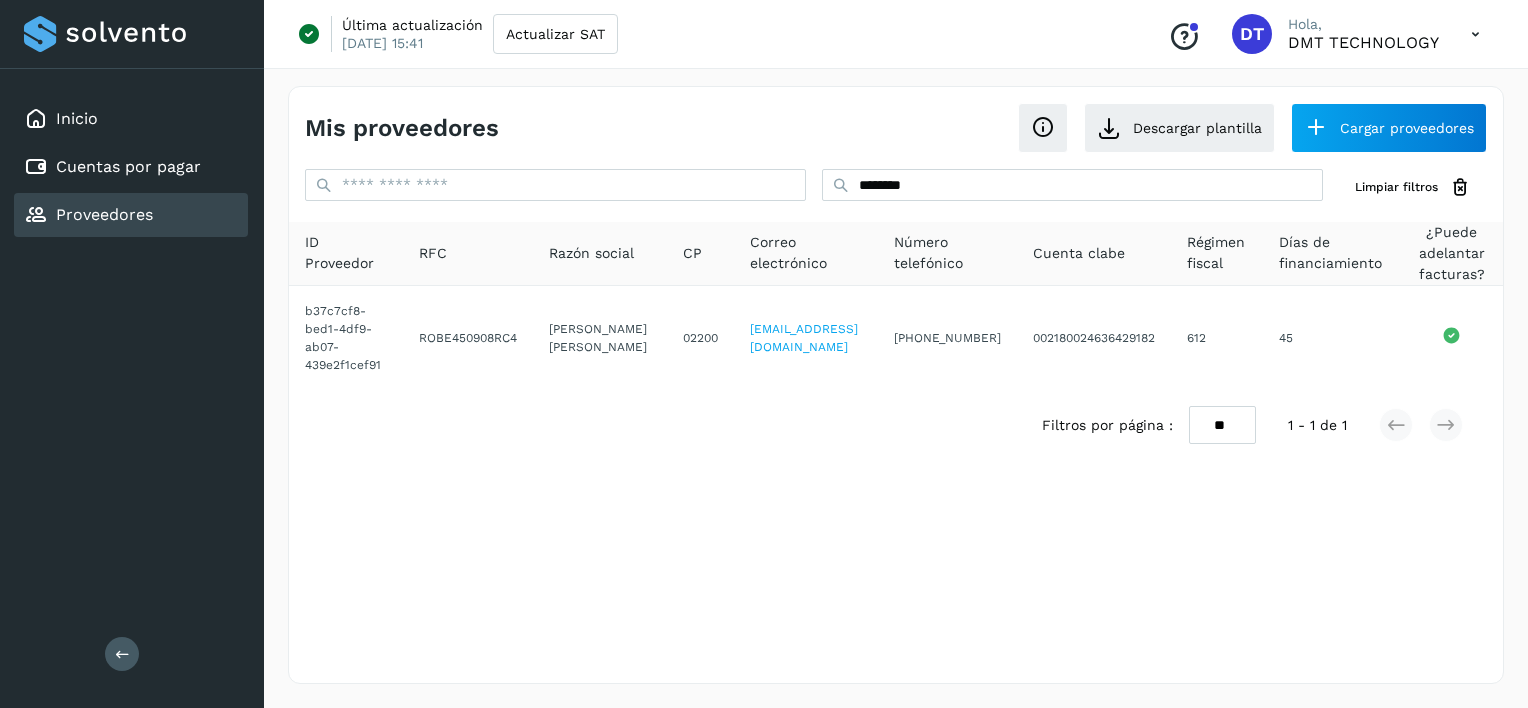 copy on "[PERSON_NAME] [PERSON_NAME]" 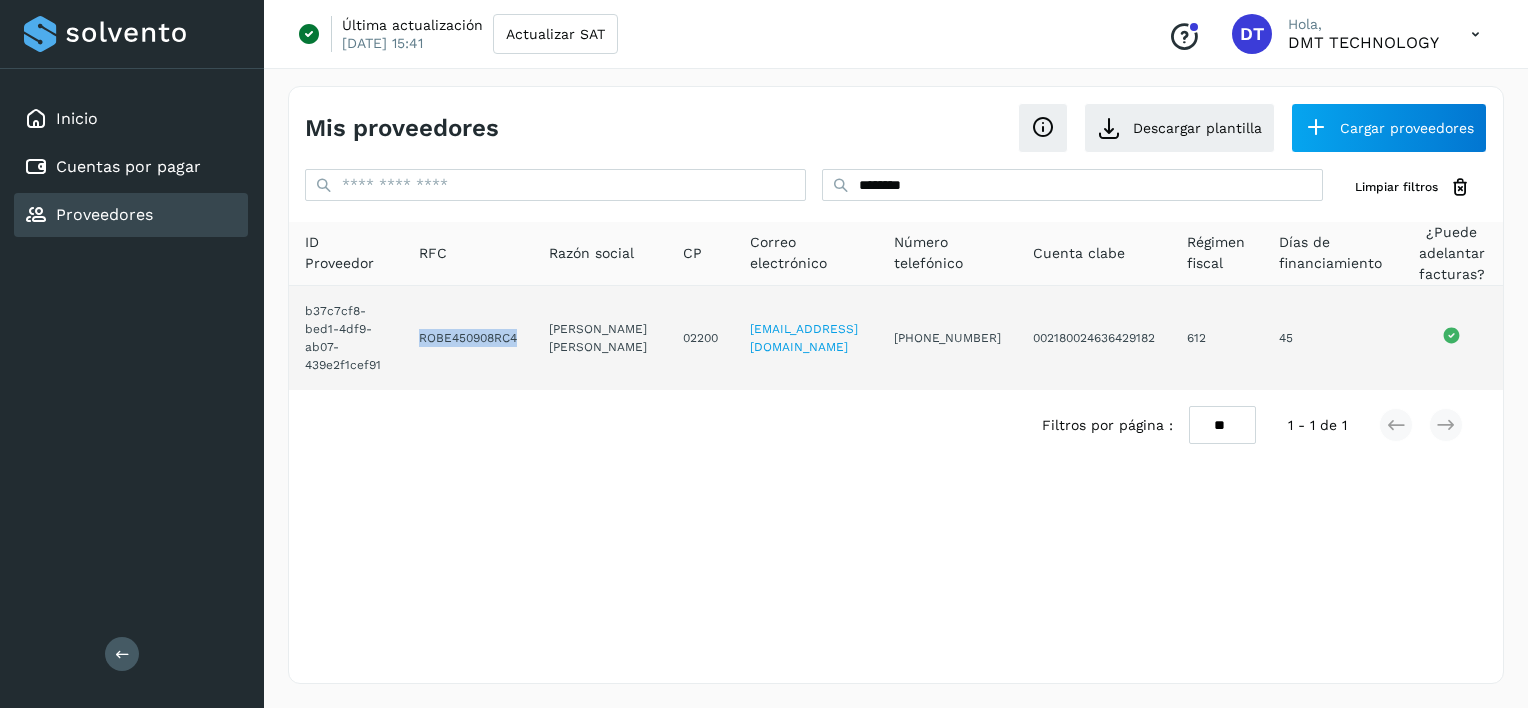drag, startPoint x: 523, startPoint y: 345, endPoint x: 418, endPoint y: 339, distance: 105.17129 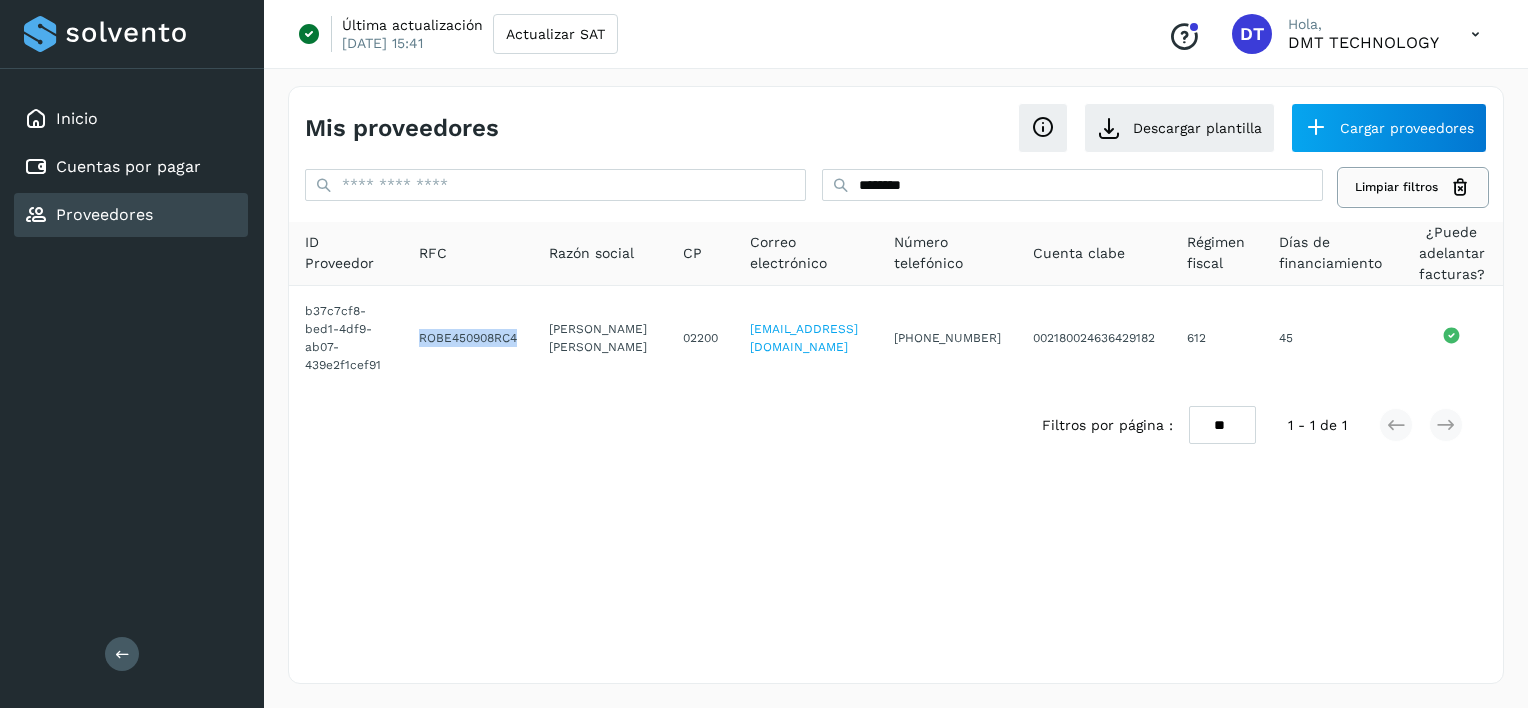 copy on "ROBE450908RC4" 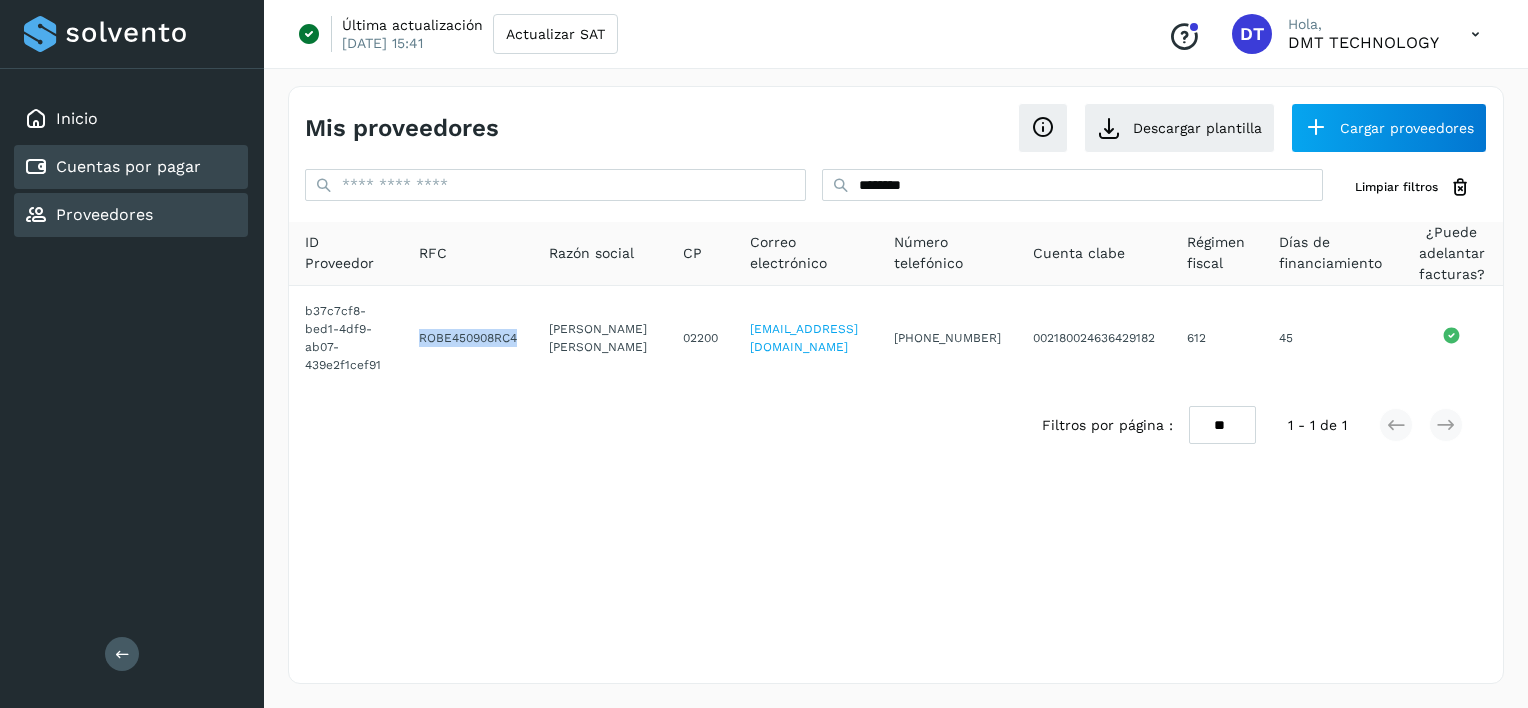 click on "Cuentas por pagar" at bounding box center (128, 166) 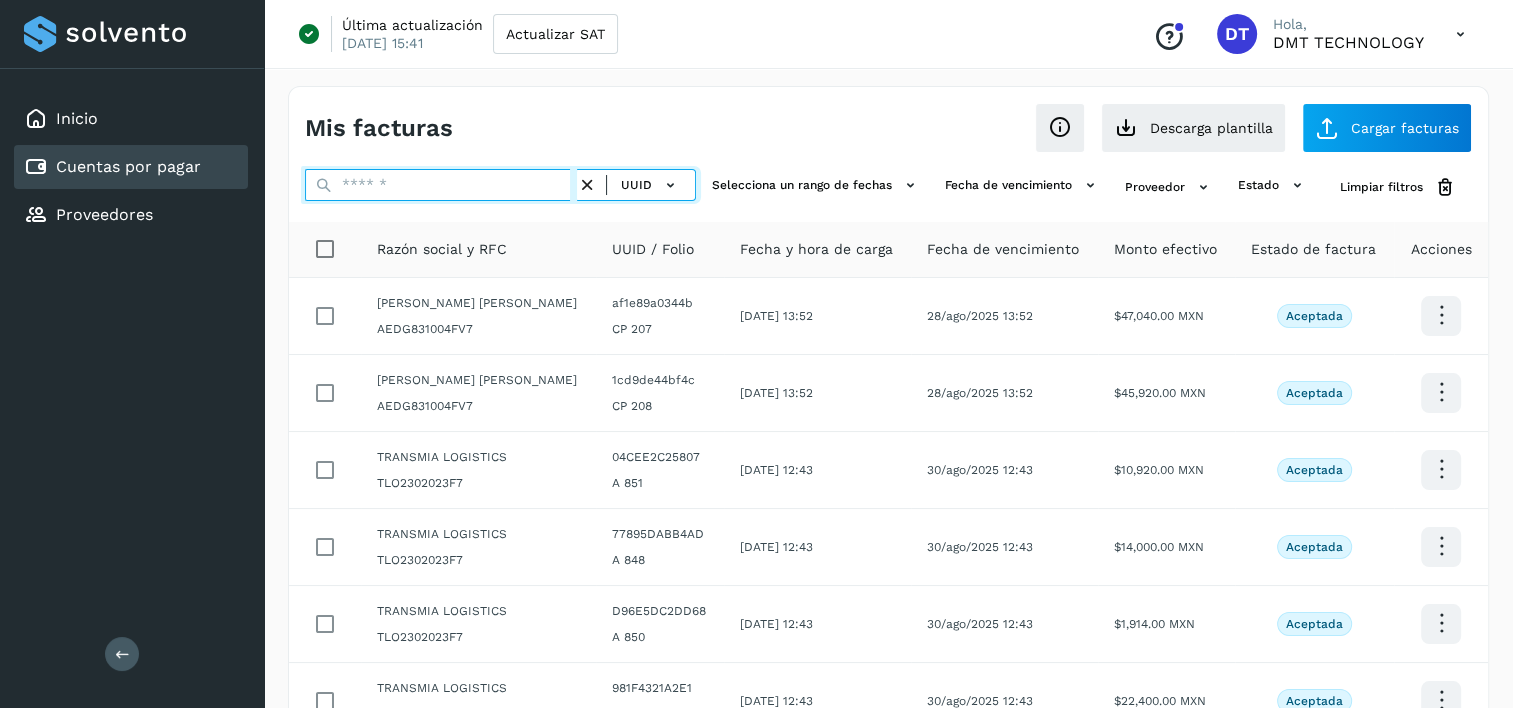 click at bounding box center (441, 185) 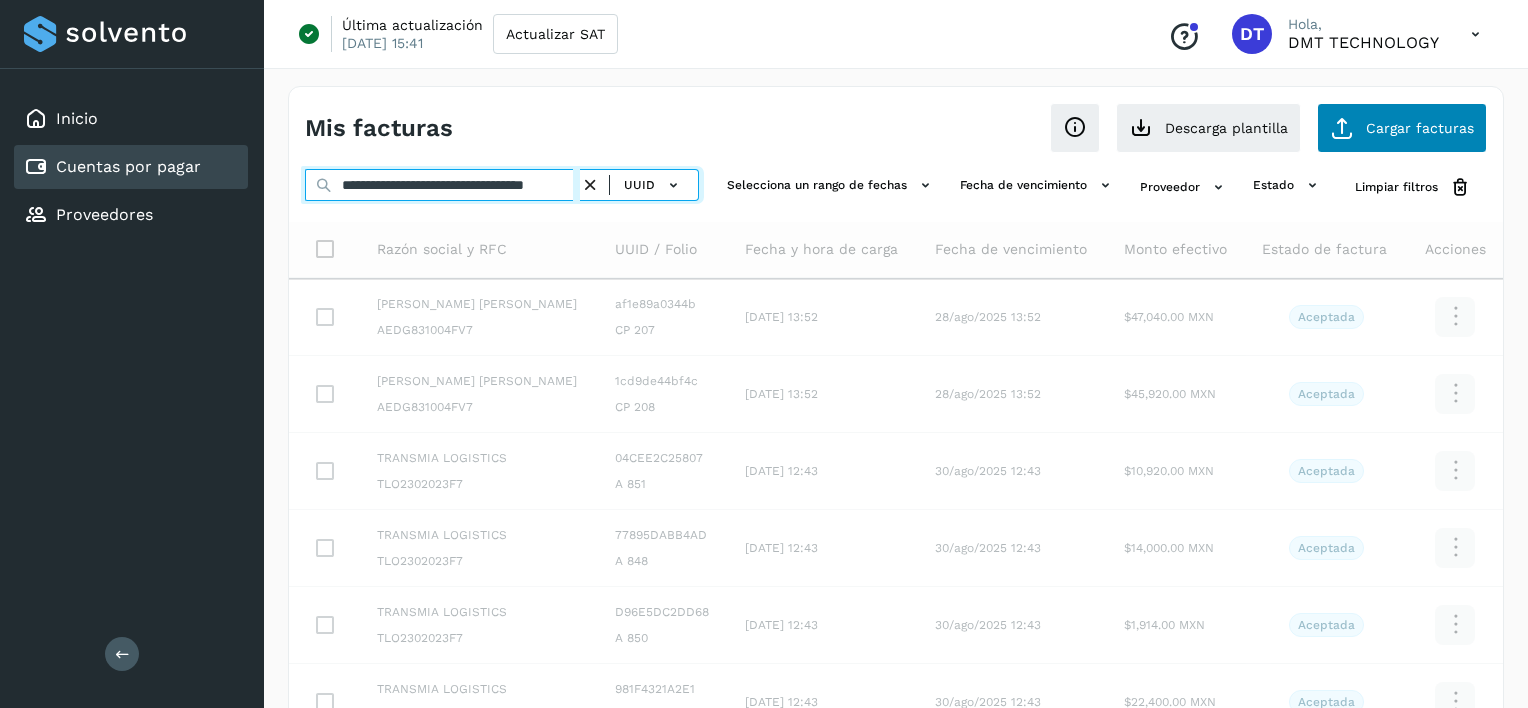 scroll, scrollTop: 0, scrollLeft: 49, axis: horizontal 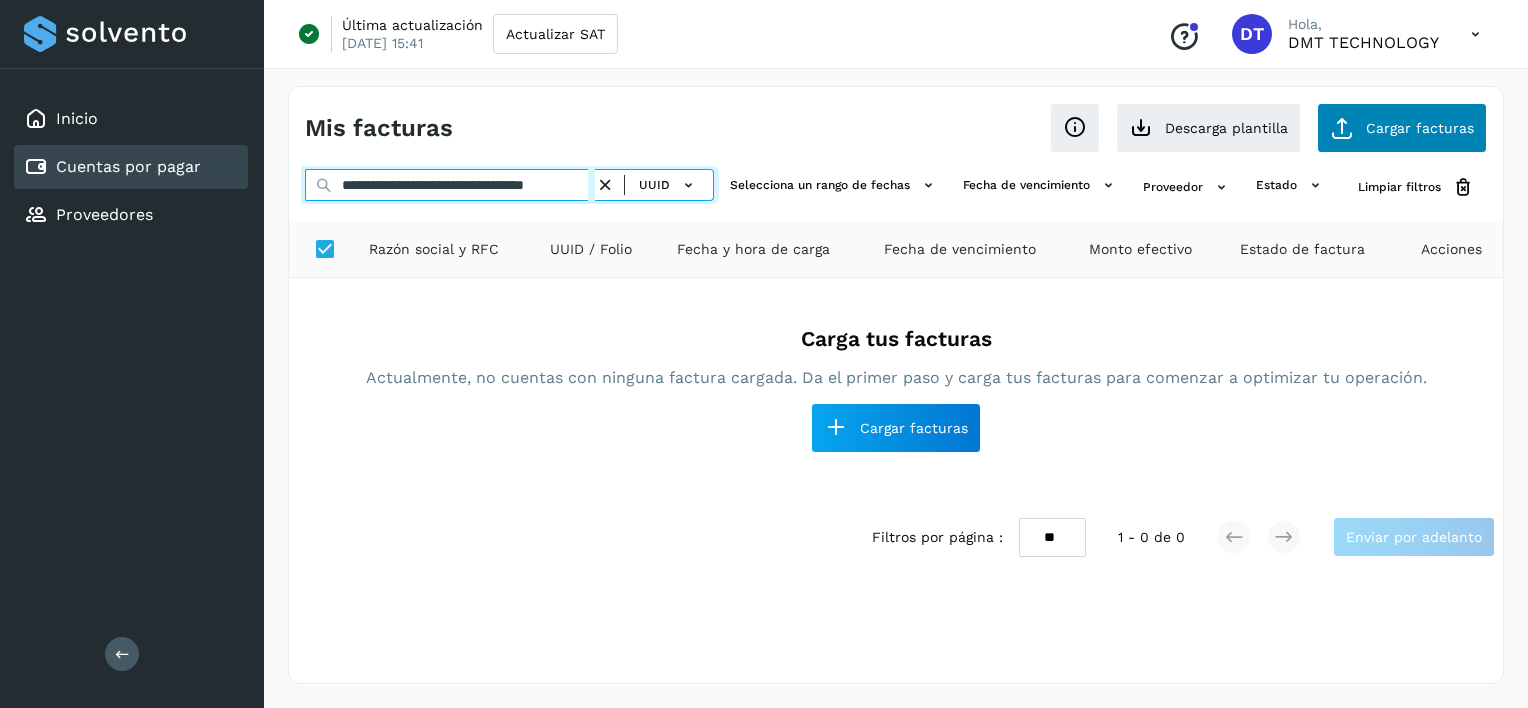 type on "**********" 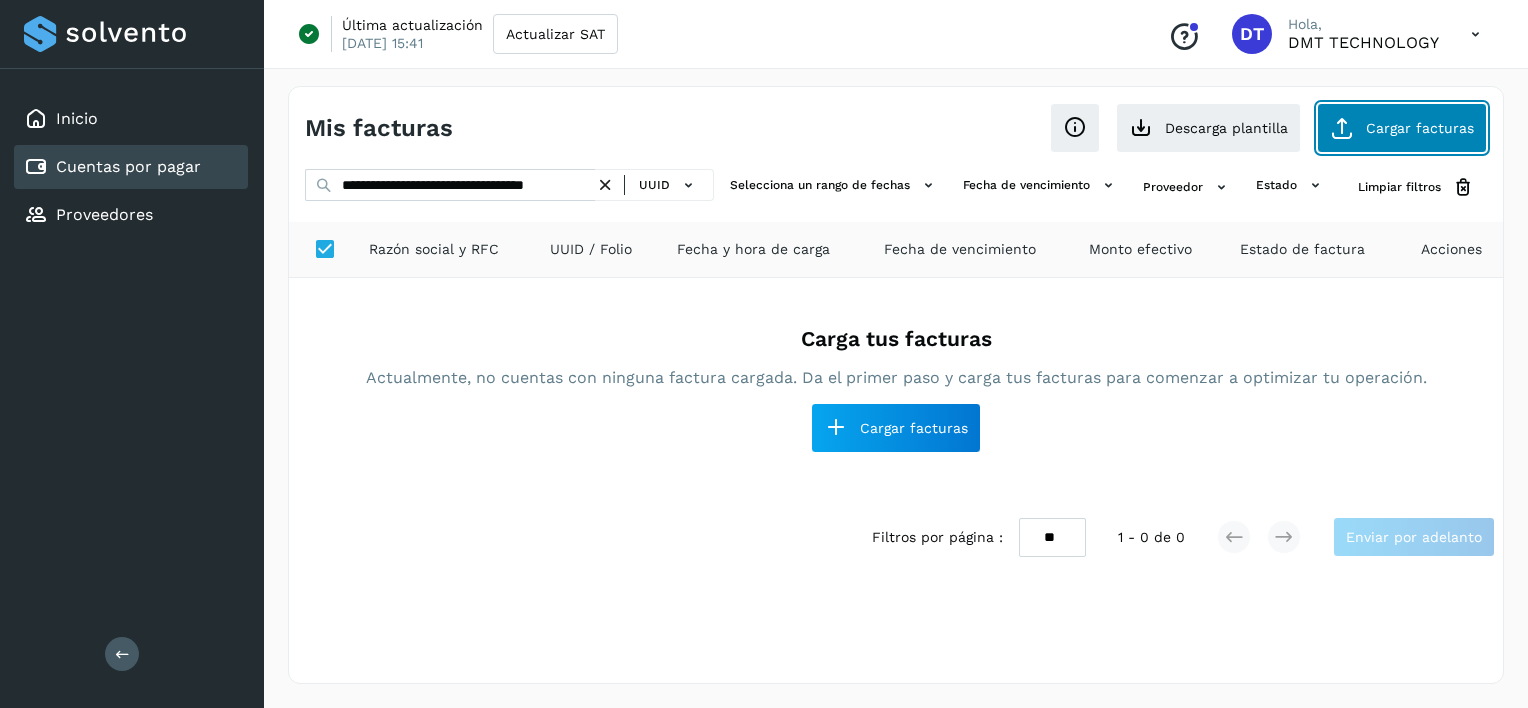 click on "Cargar facturas" 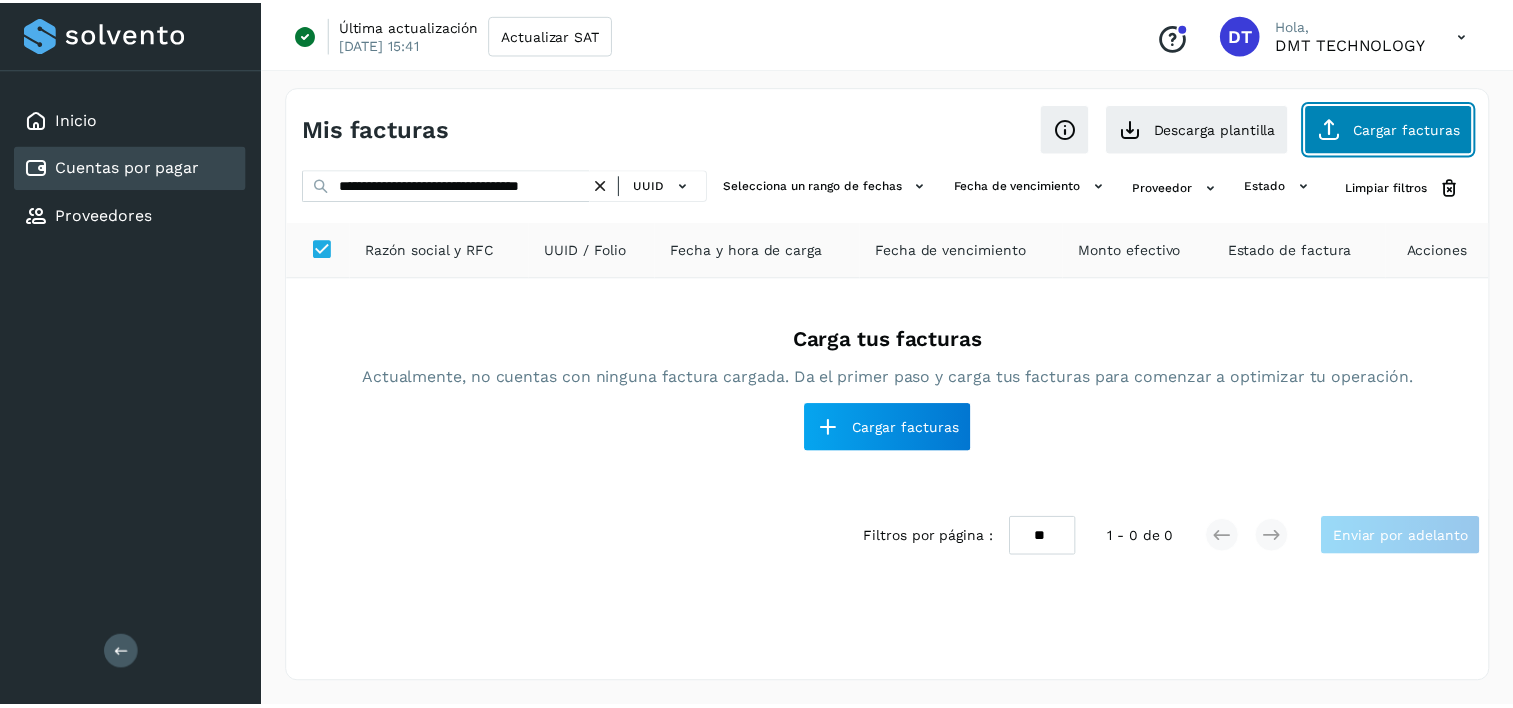 scroll, scrollTop: 0, scrollLeft: 0, axis: both 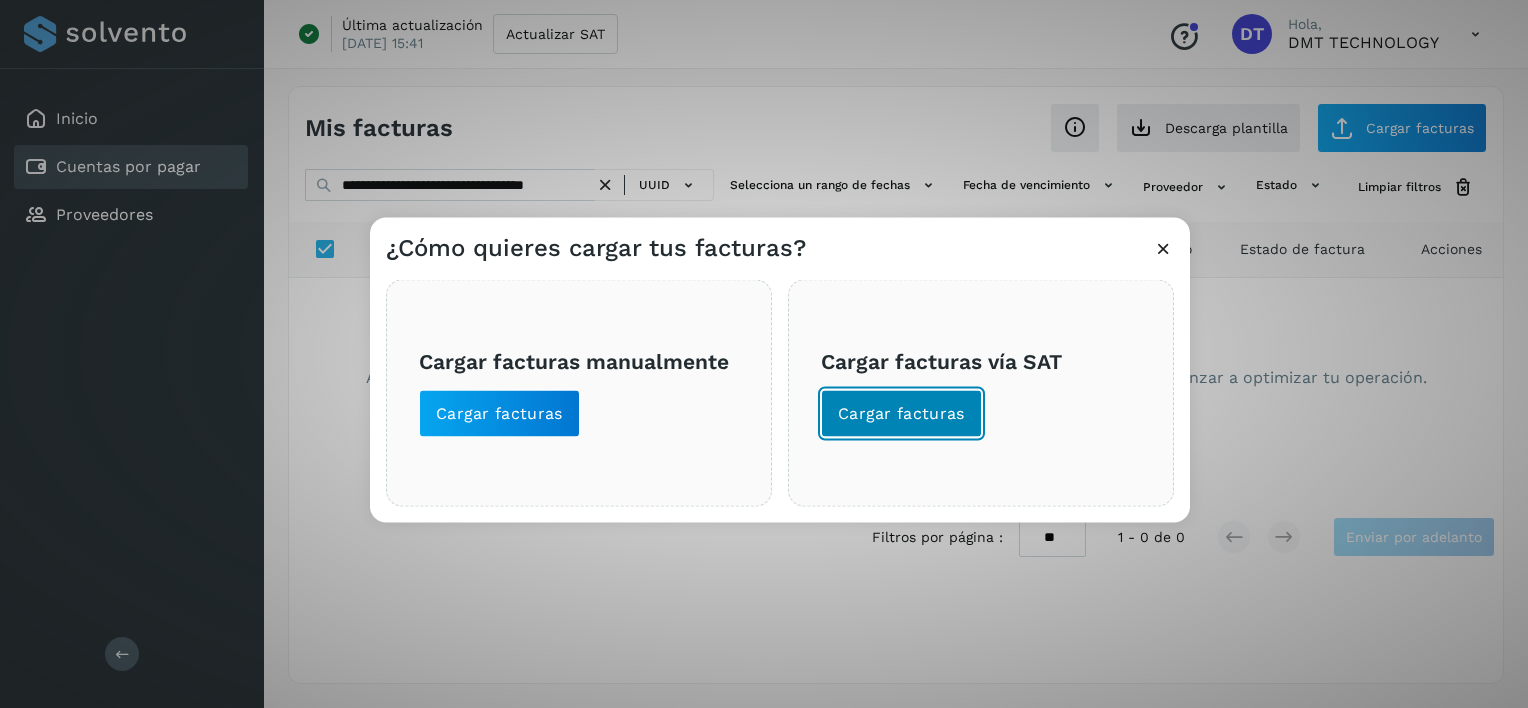 click on "Cargar facturas" at bounding box center (901, 414) 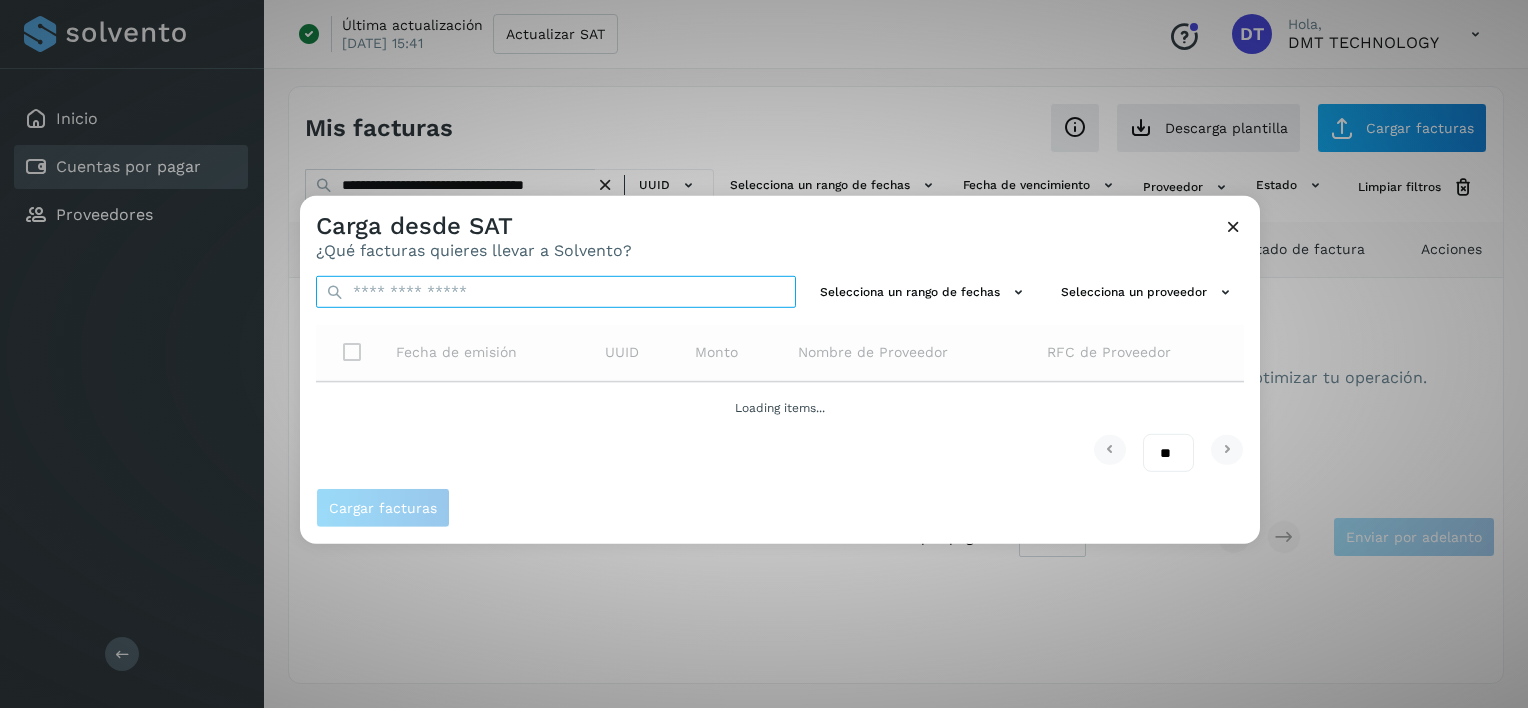 click at bounding box center (556, 292) 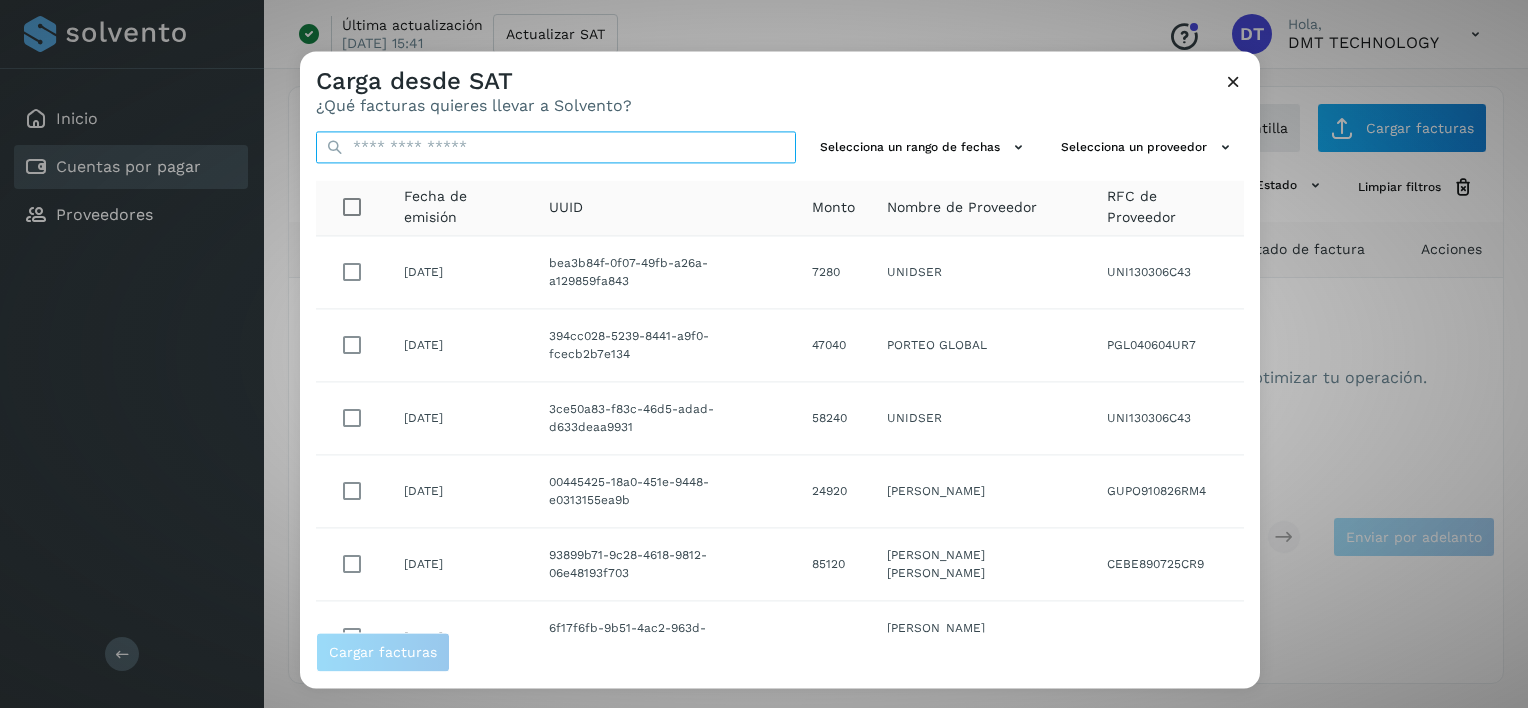 paste on "**********" 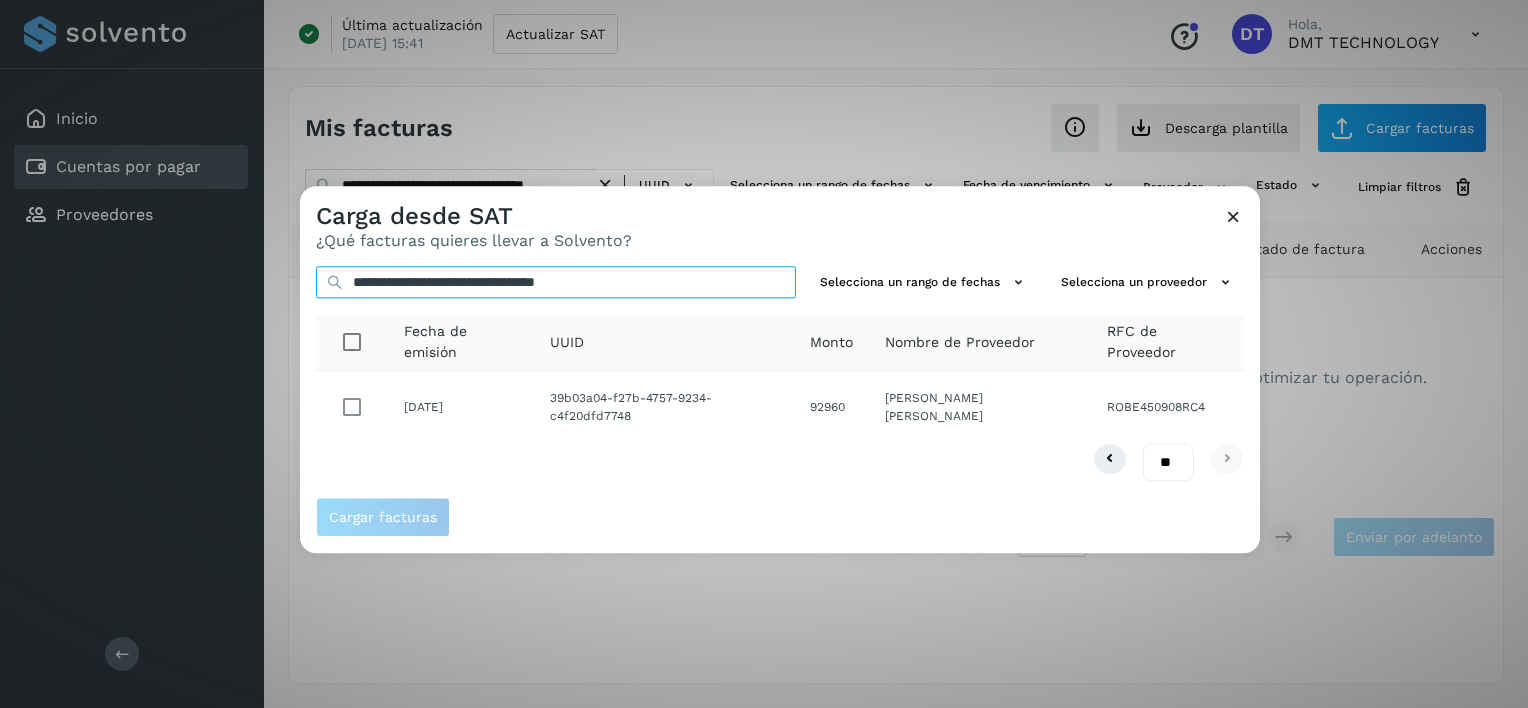 type on "**********" 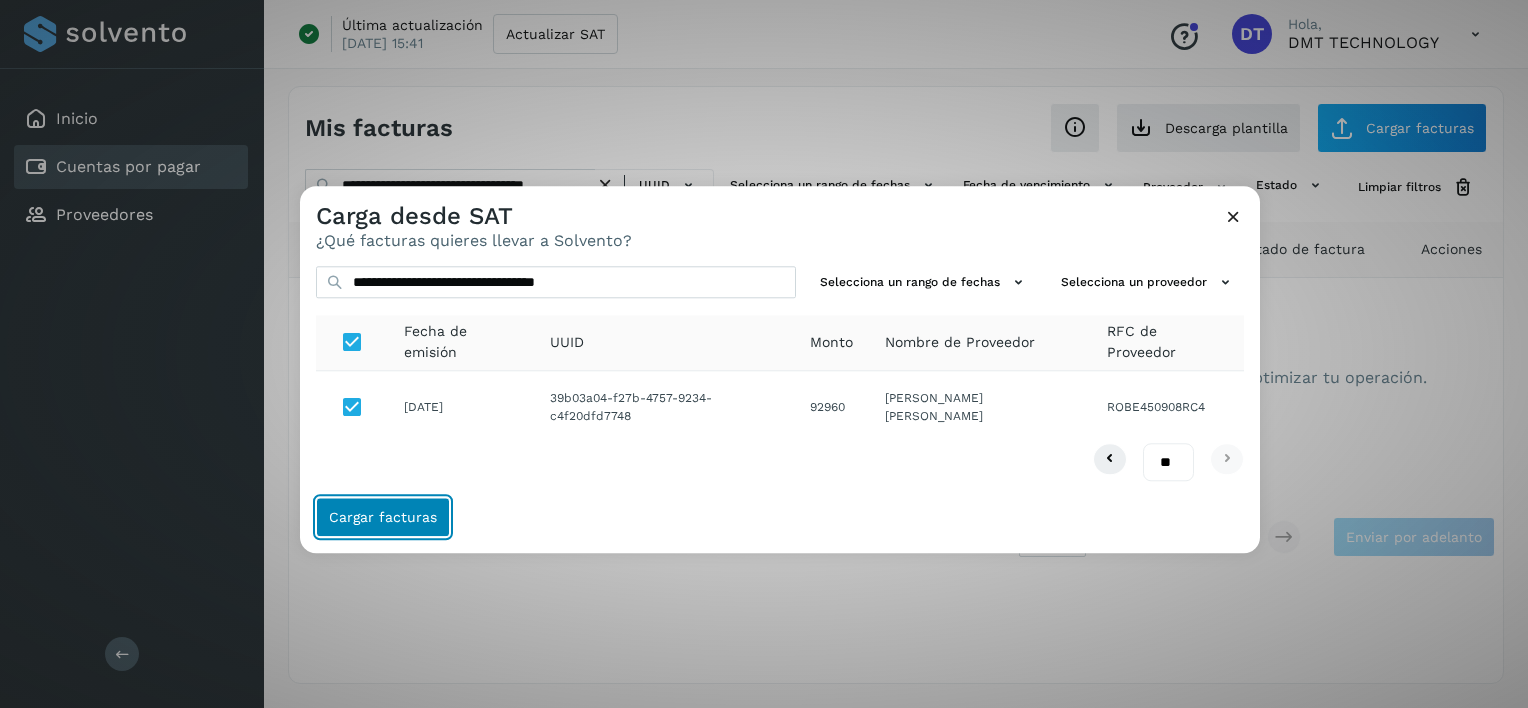 click on "Cargar facturas" 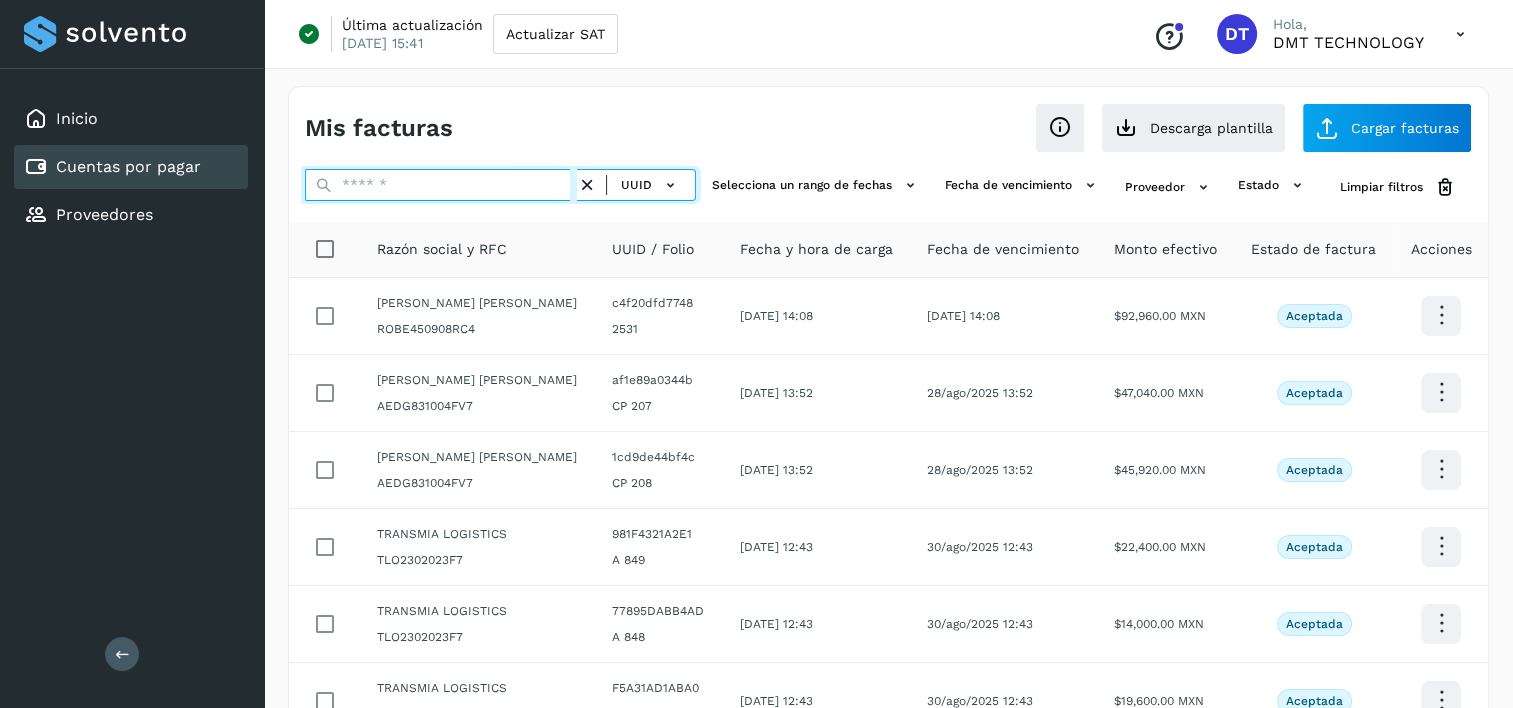 click at bounding box center [441, 185] 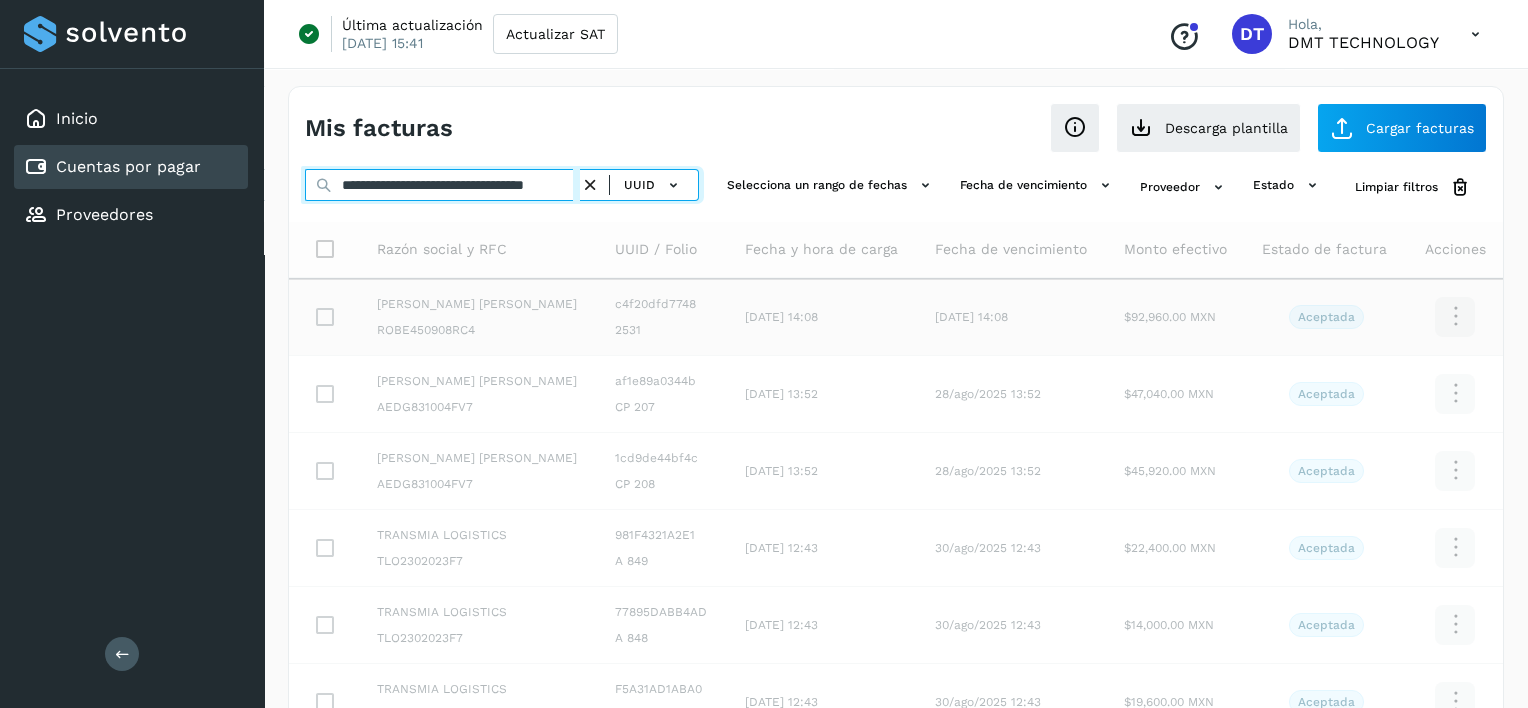 scroll, scrollTop: 0, scrollLeft: 49, axis: horizontal 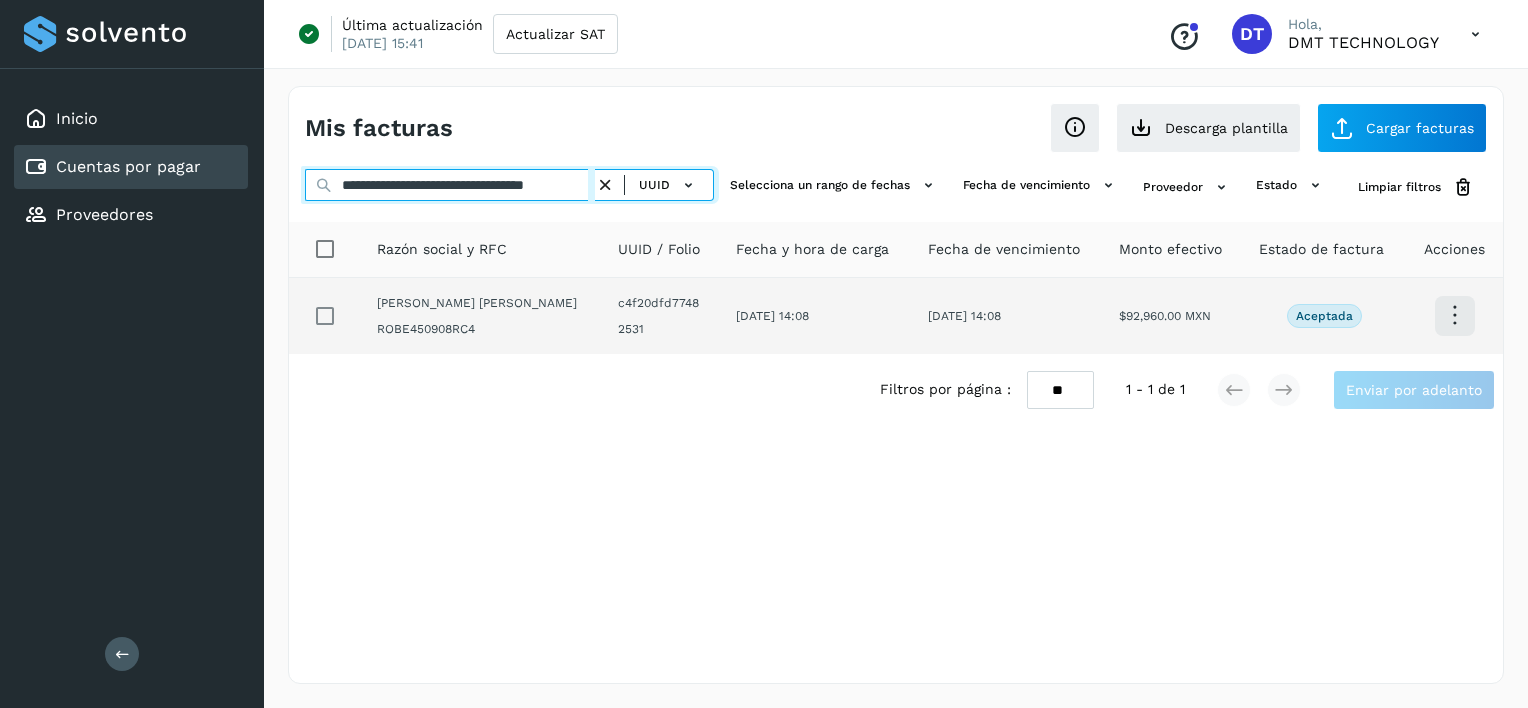 type on "**********" 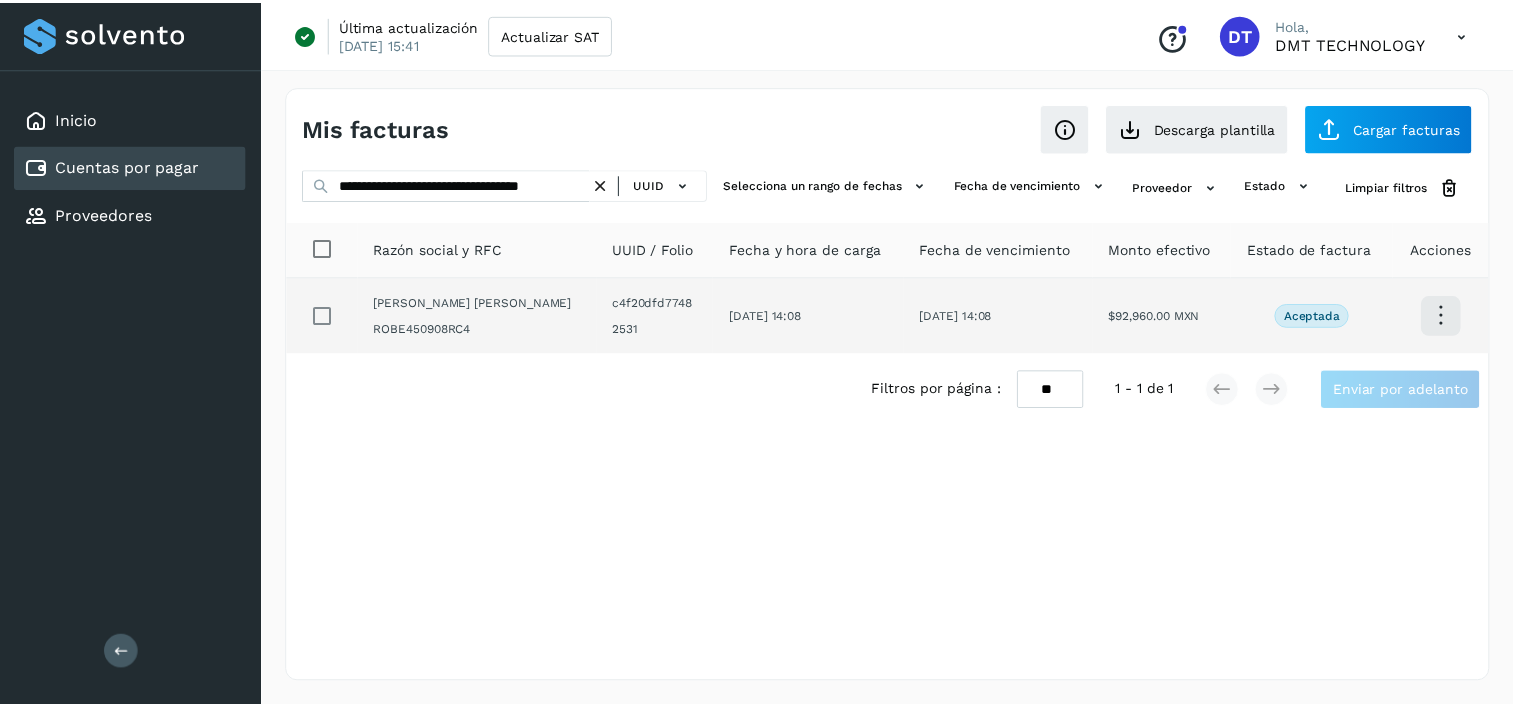 scroll, scrollTop: 0, scrollLeft: 0, axis: both 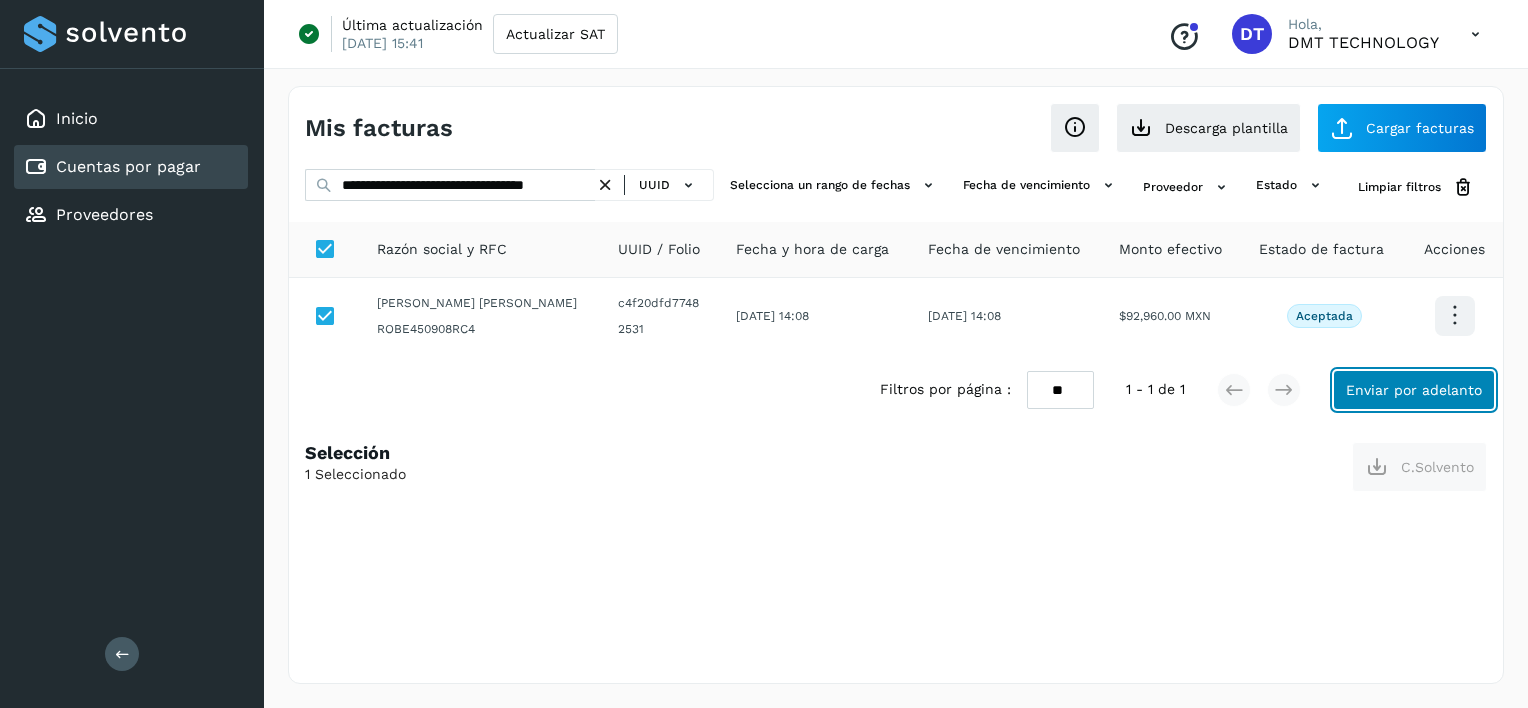click on "Enviar por adelanto" 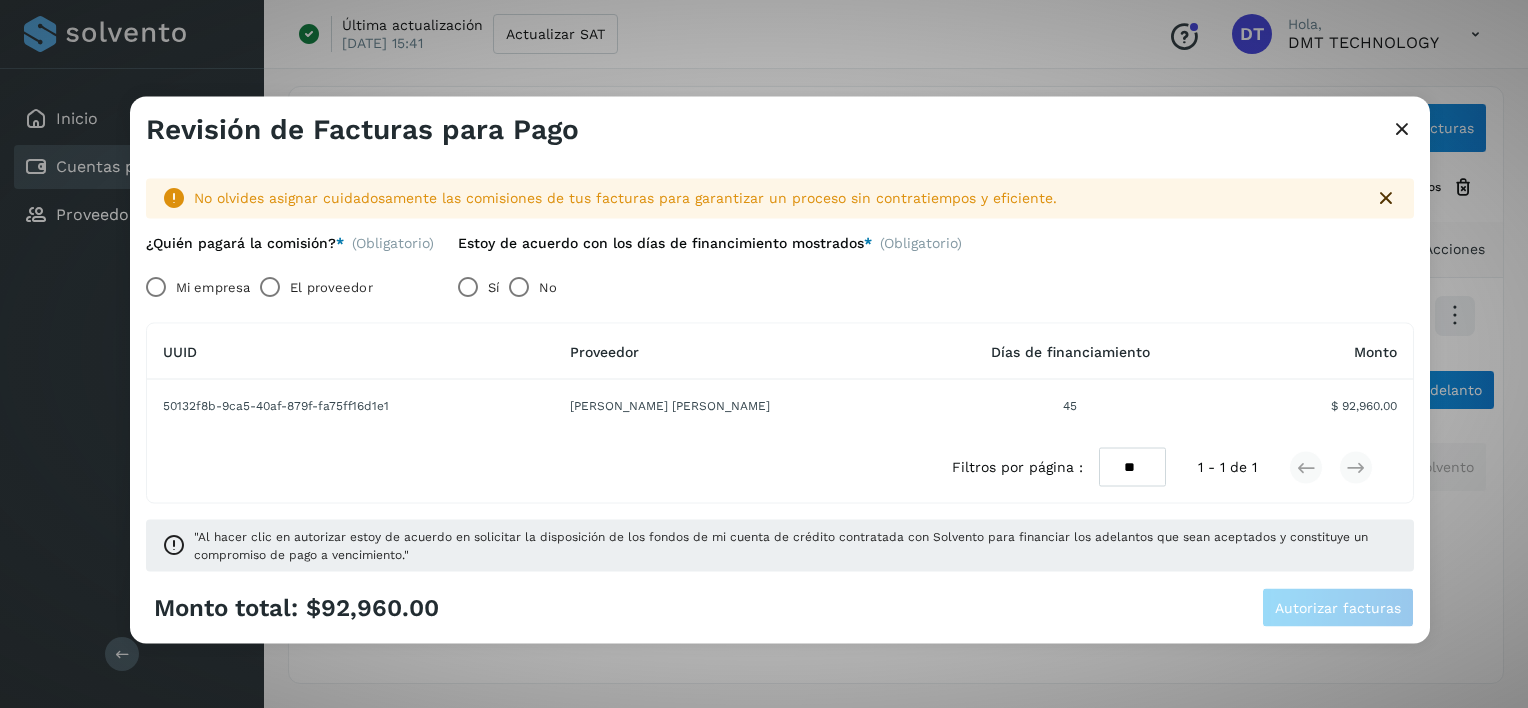 click on "El proveedor" at bounding box center (331, 287) 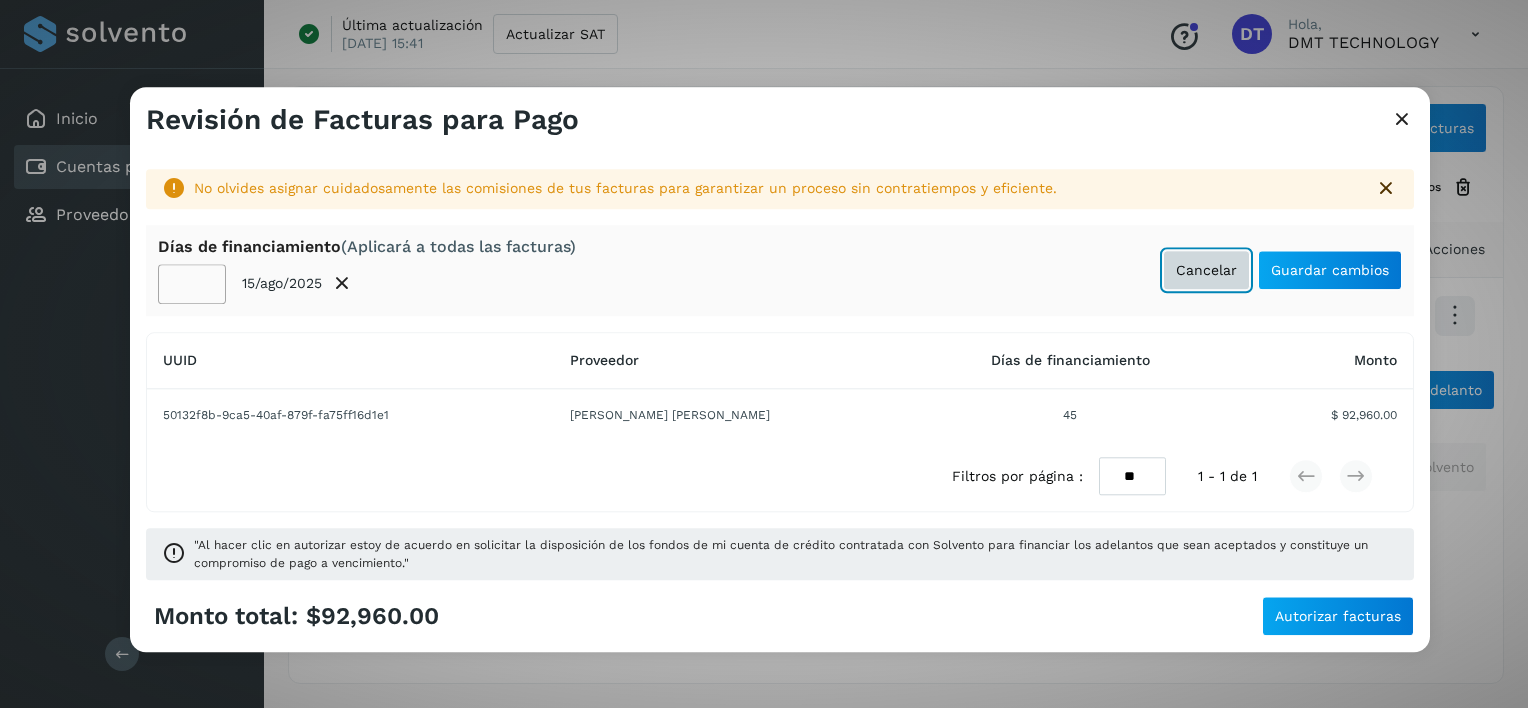 click on "Cancelar" at bounding box center [1206, 270] 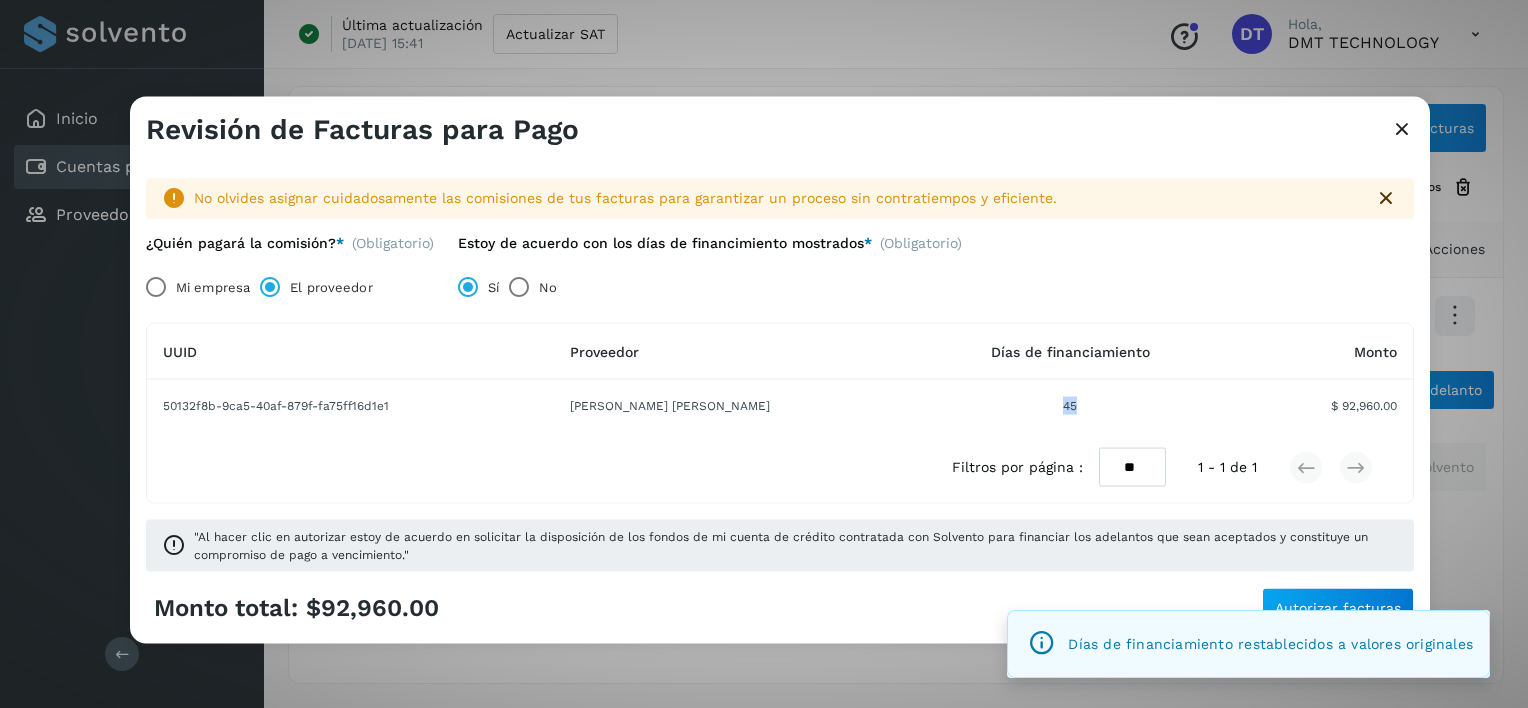 drag, startPoint x: 1070, startPoint y: 409, endPoint x: 1088, endPoint y: 410, distance: 18.027756 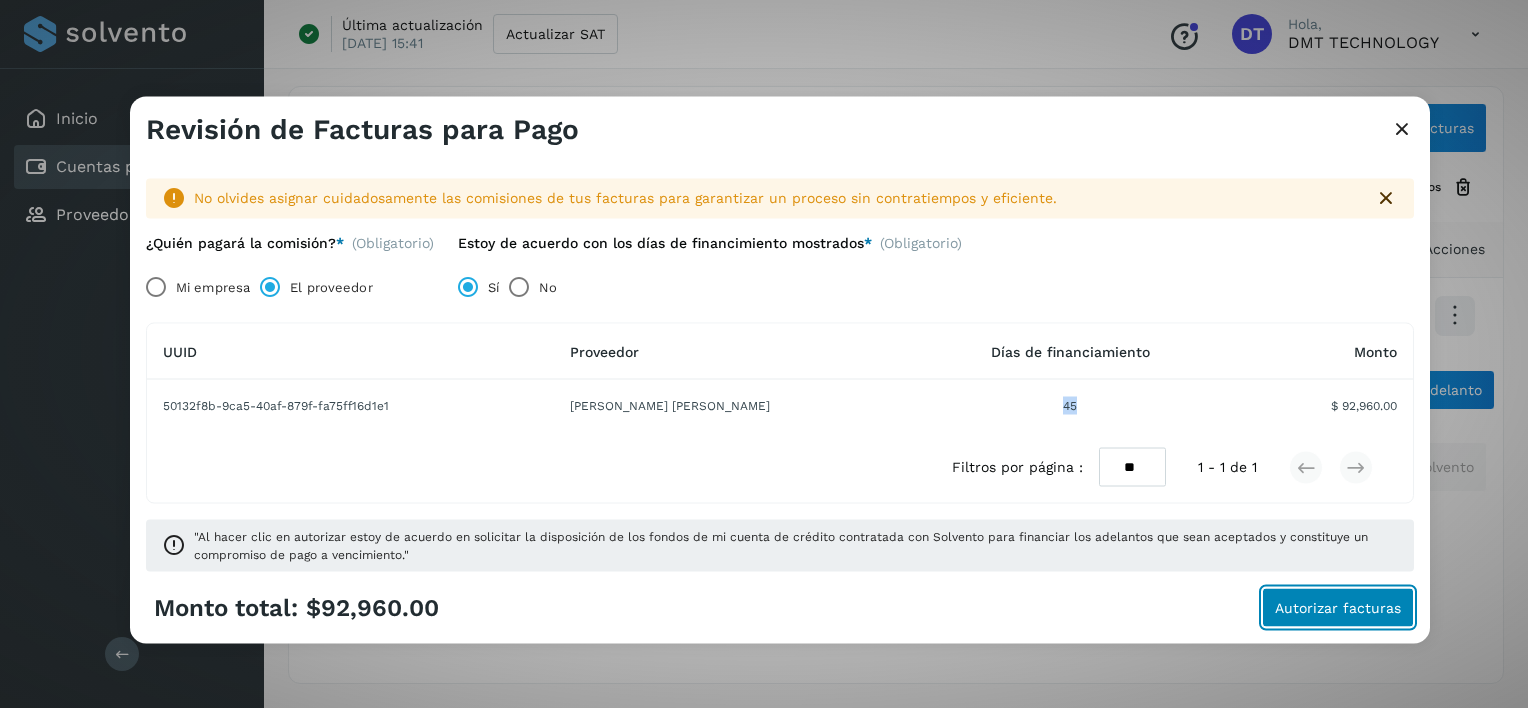drag, startPoint x: 1180, startPoint y: 450, endPoint x: 1335, endPoint y: 601, distance: 216.39316 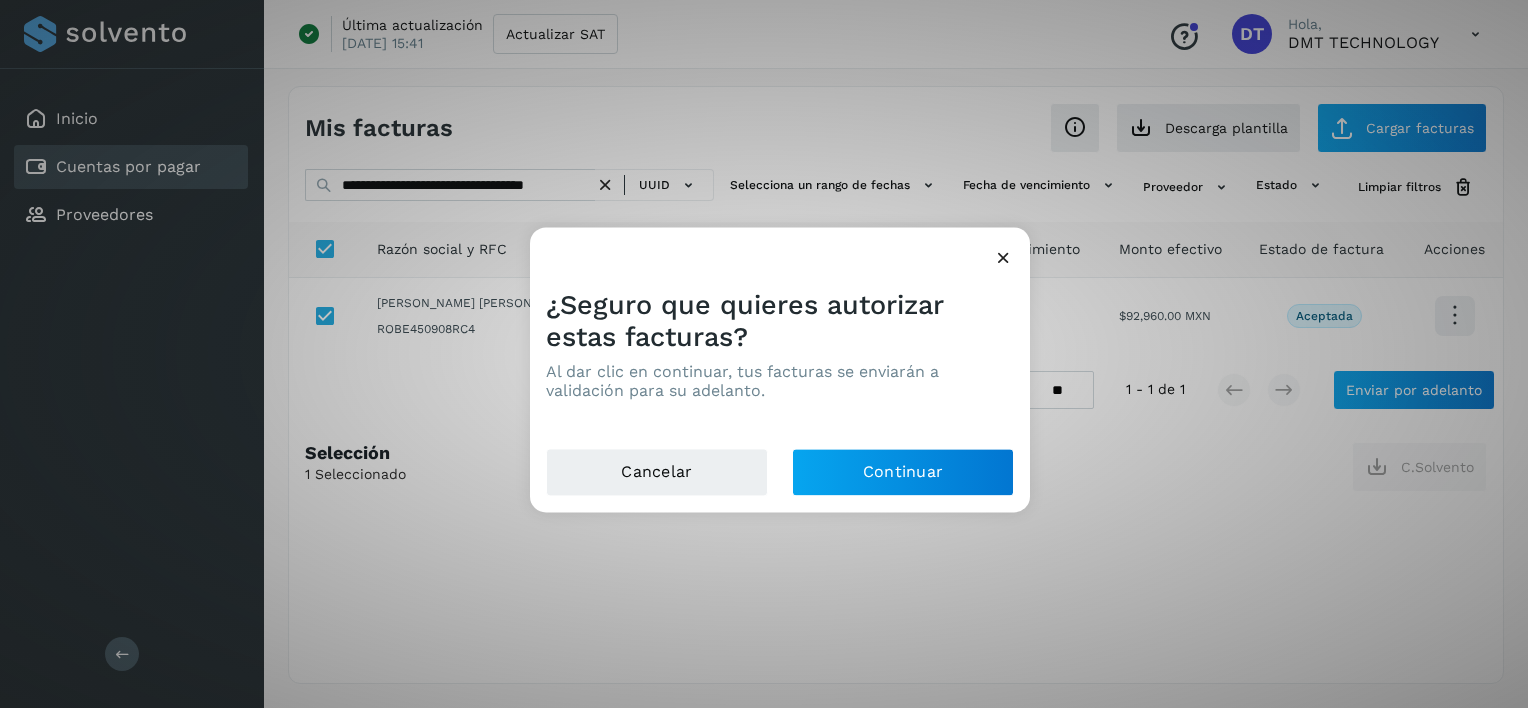 click at bounding box center (1003, 257) 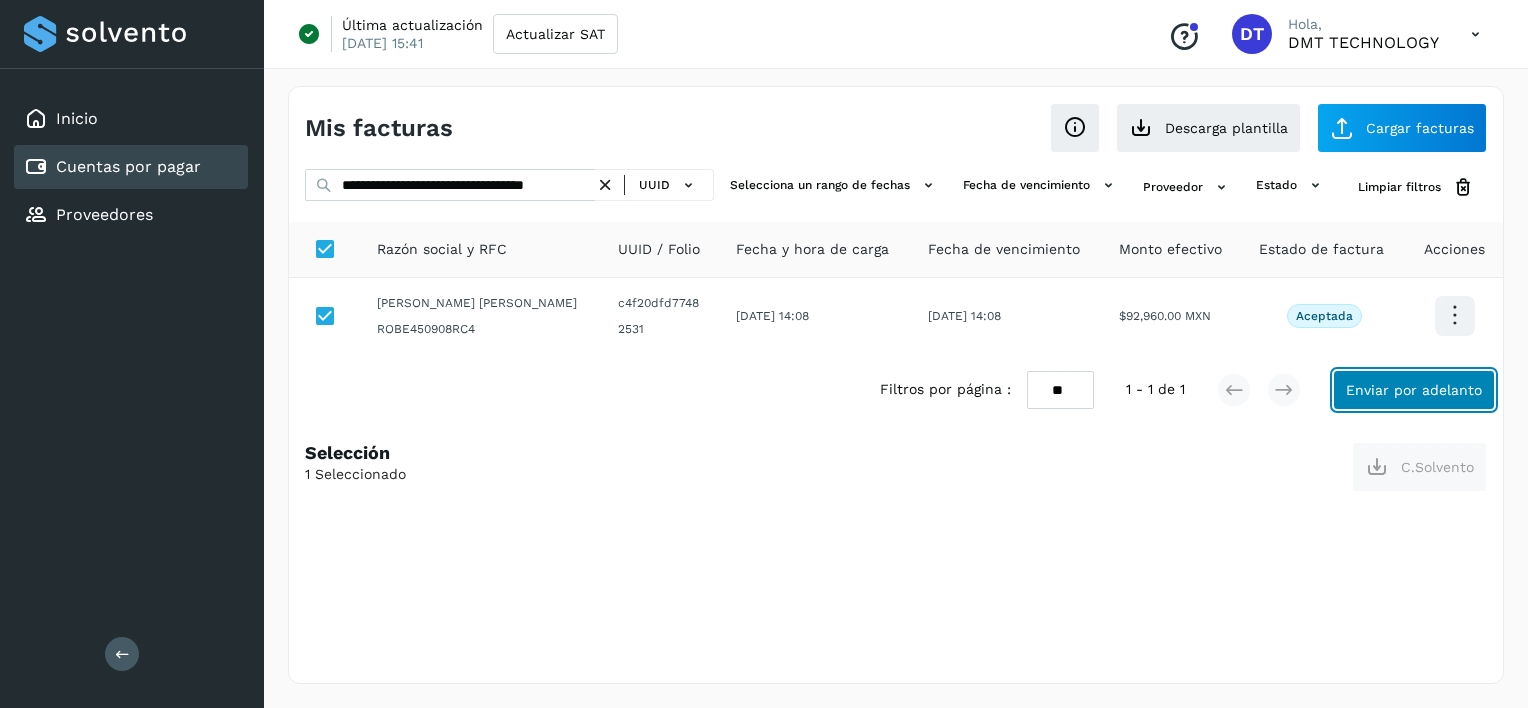click on "Enviar por adelanto" 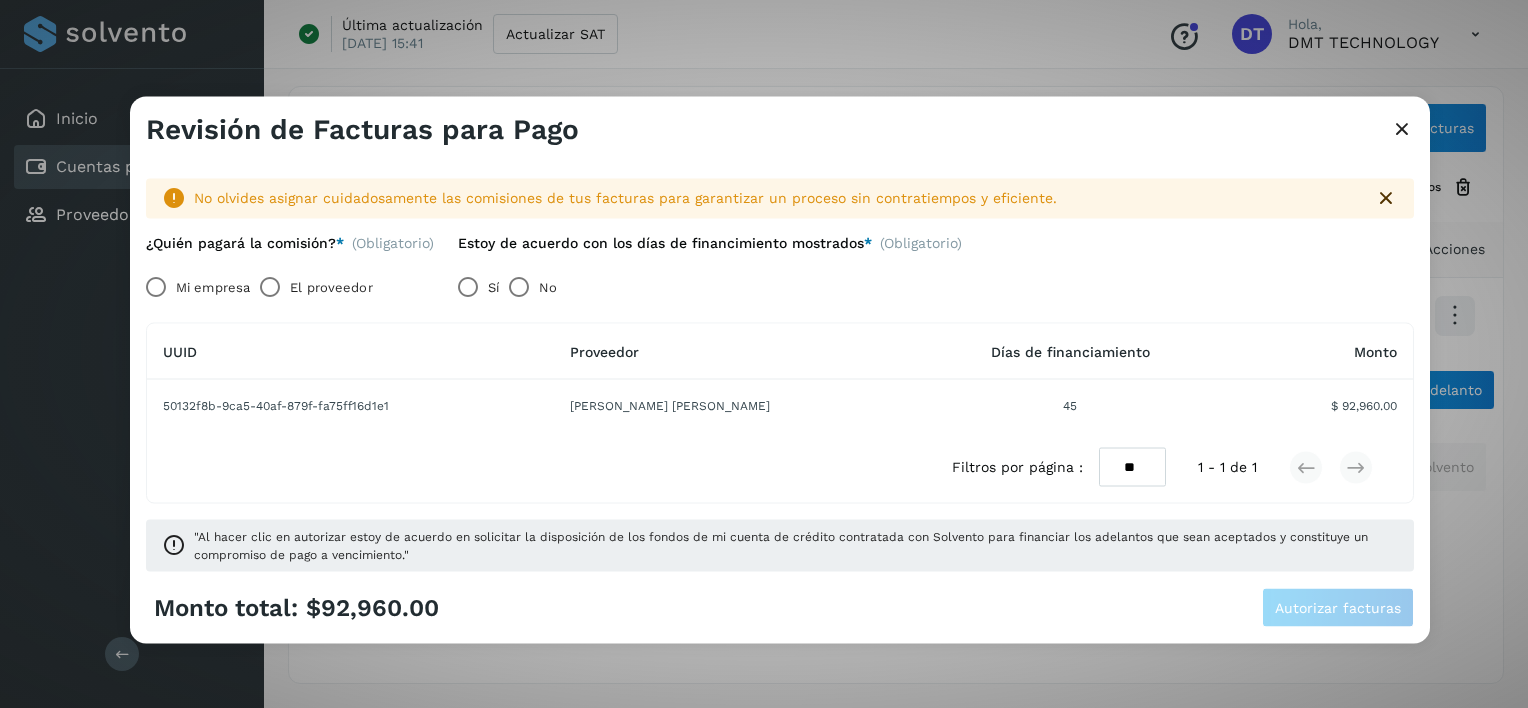 click on "El proveedor" at bounding box center [331, 287] 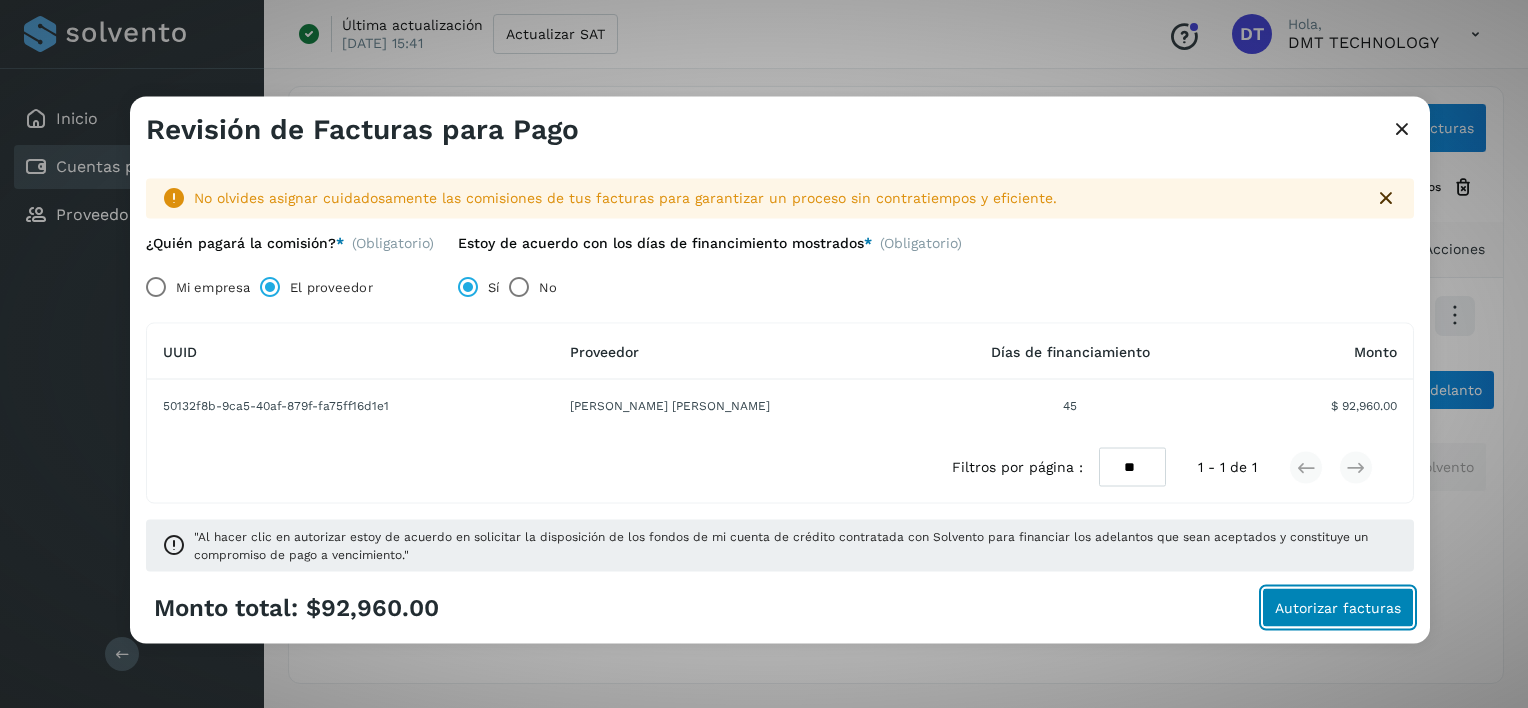 click on "Autorizar facturas" 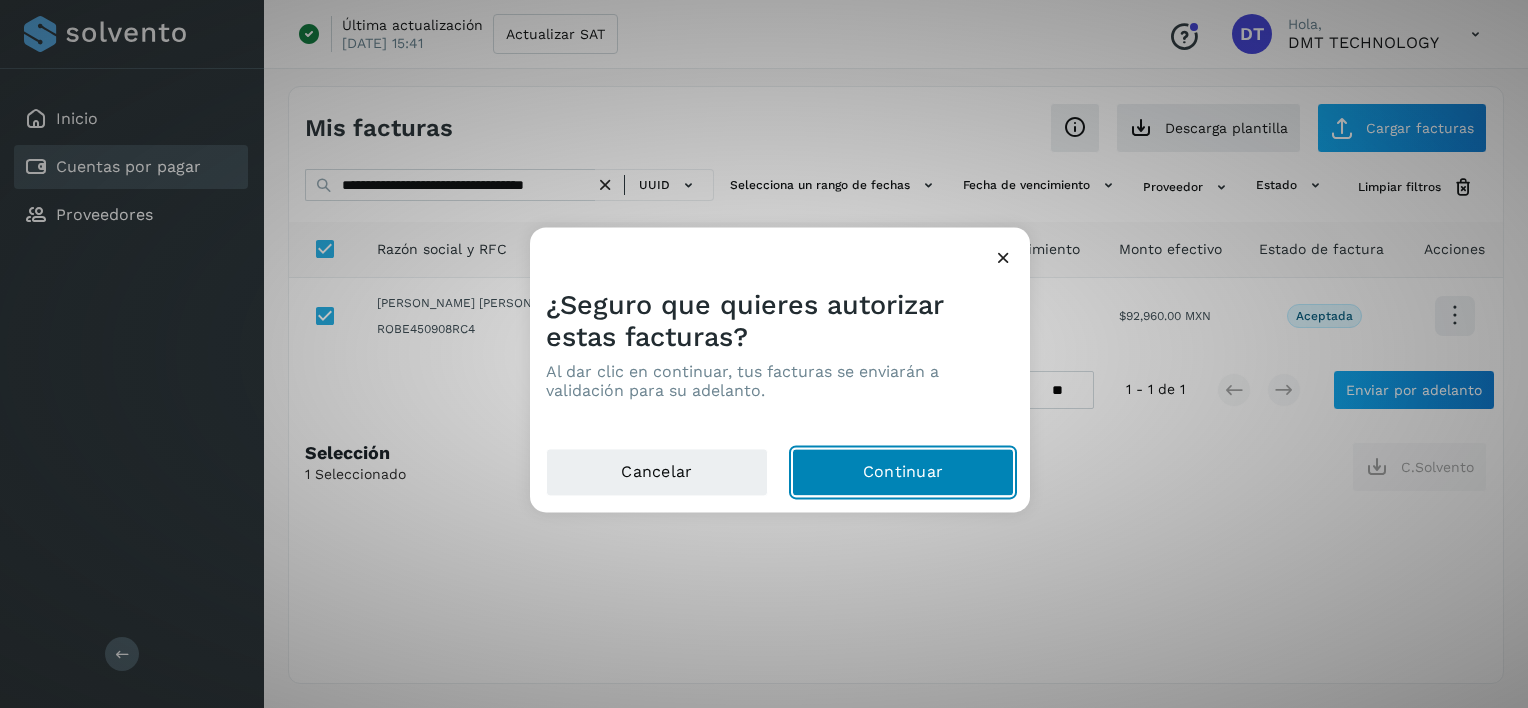 click on "Continuar" 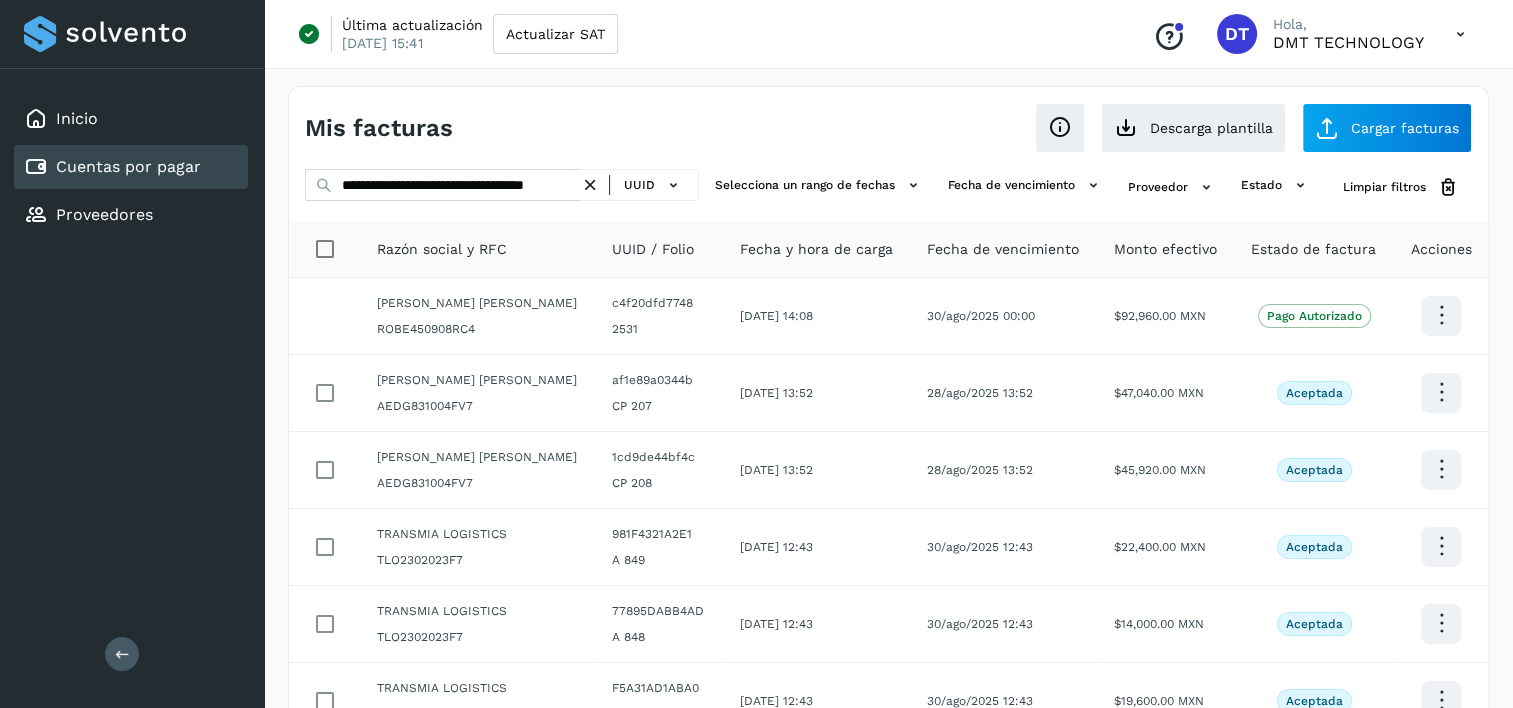 click at bounding box center (590, 185) 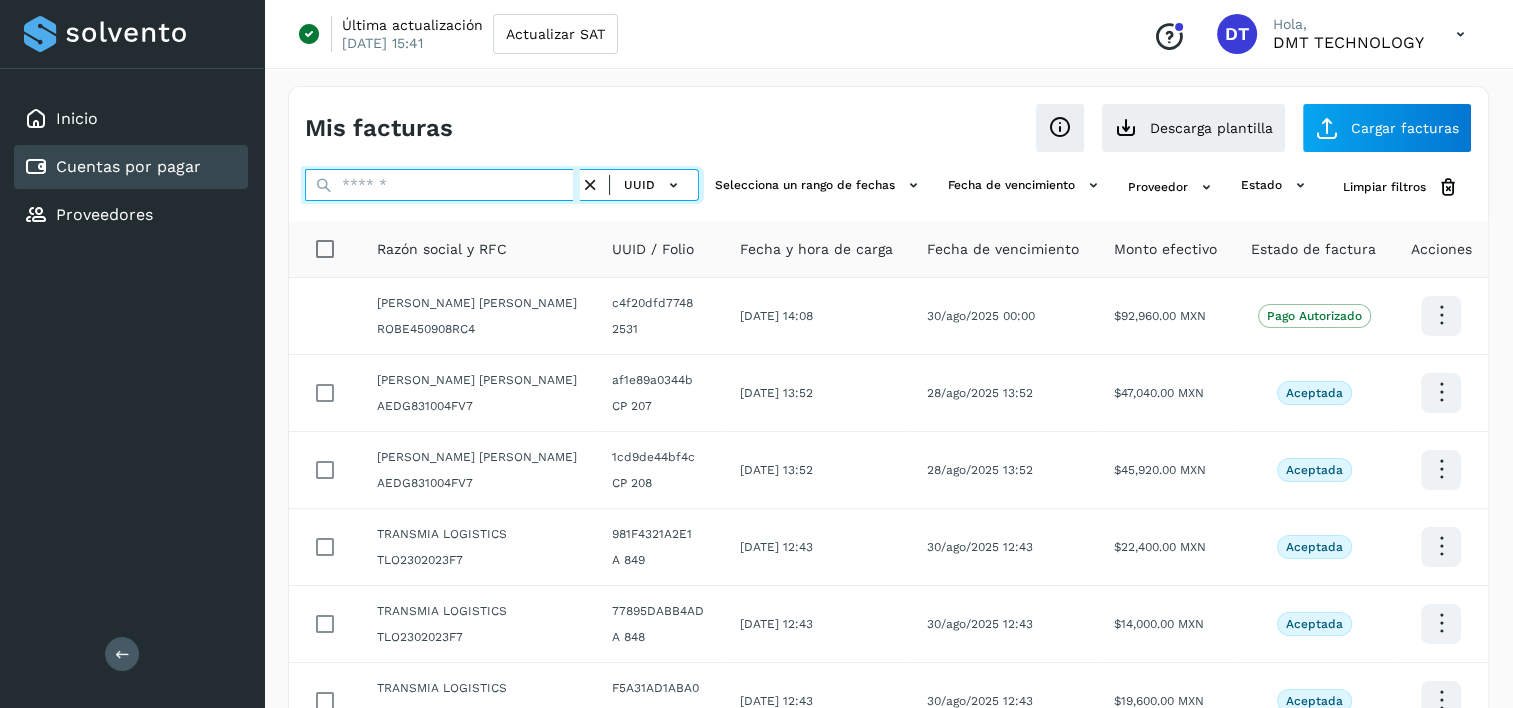 click at bounding box center (442, 185) 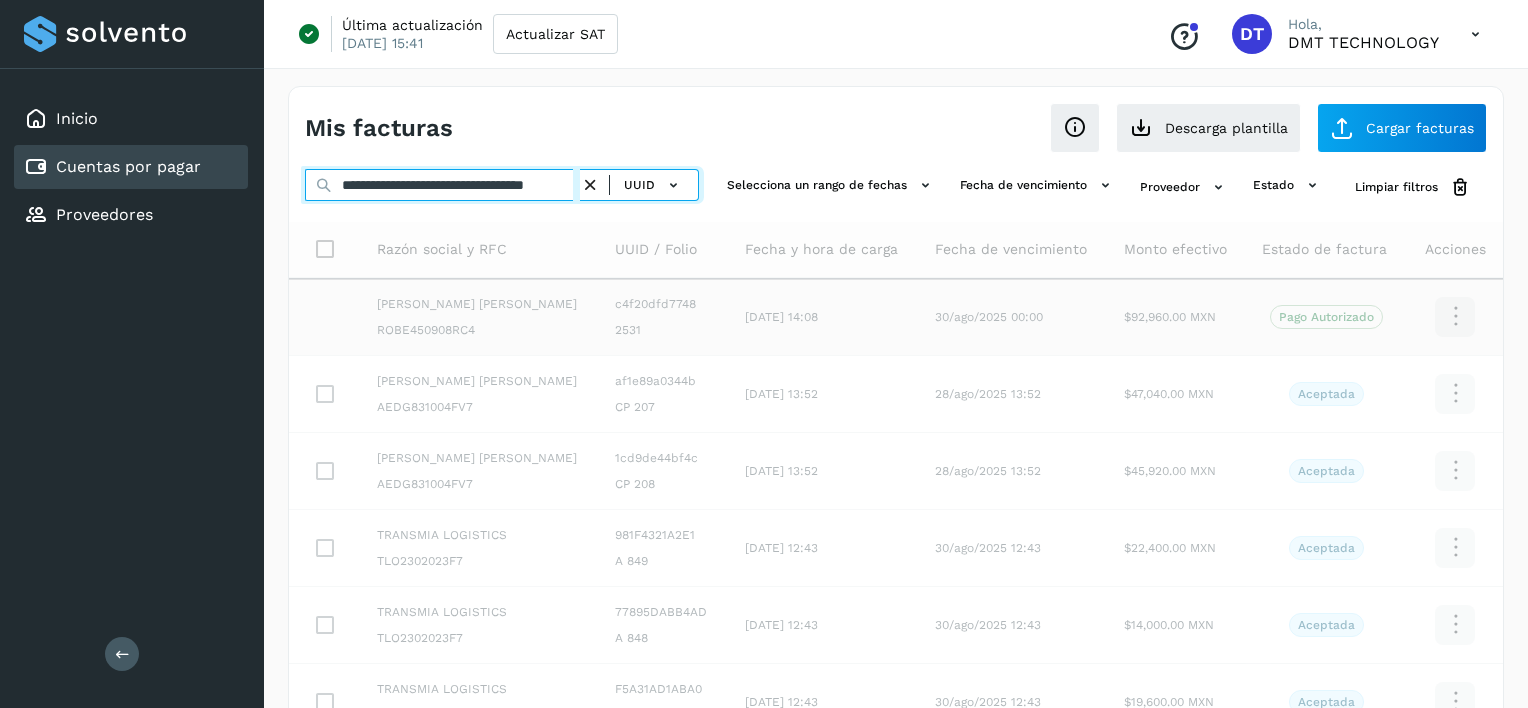 scroll, scrollTop: 0, scrollLeft: 34, axis: horizontal 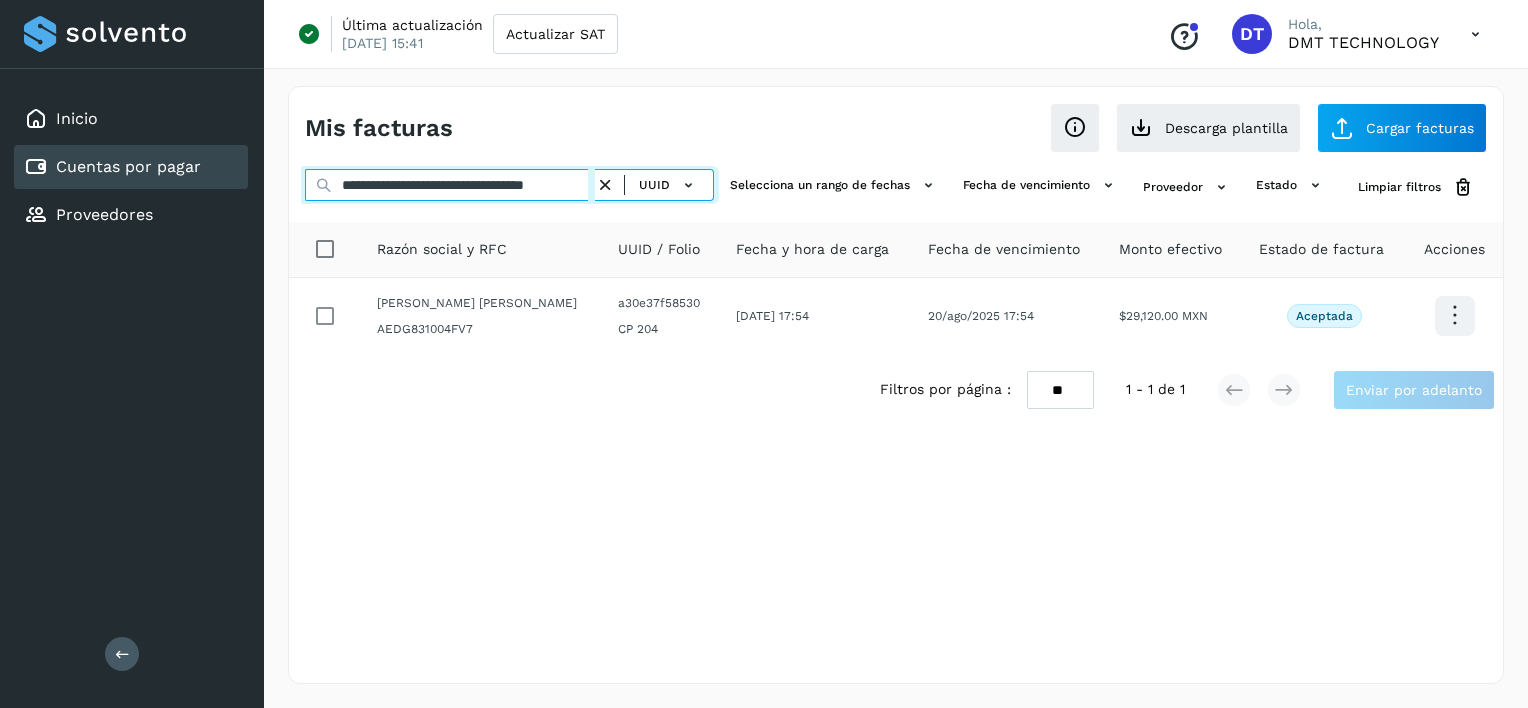 type on "**********" 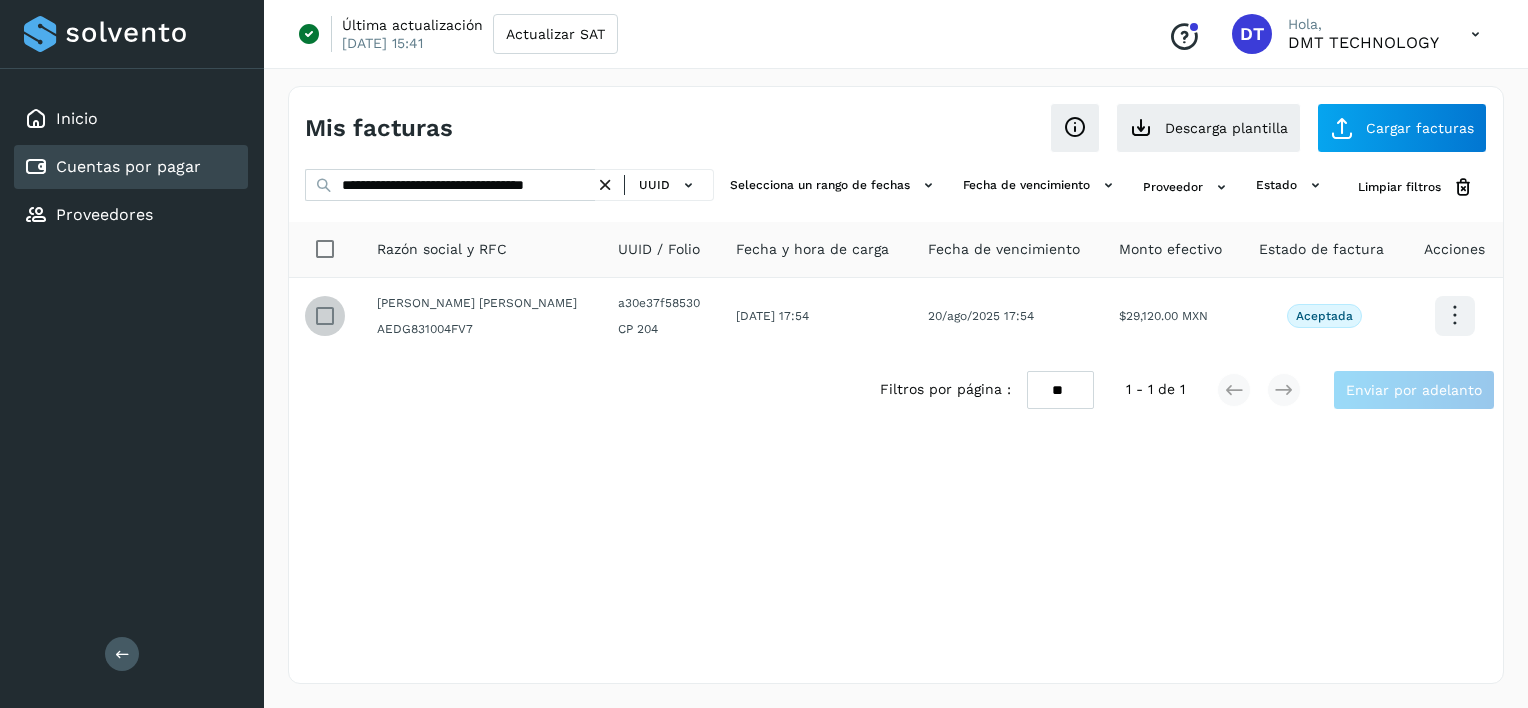 scroll, scrollTop: 0, scrollLeft: 0, axis: both 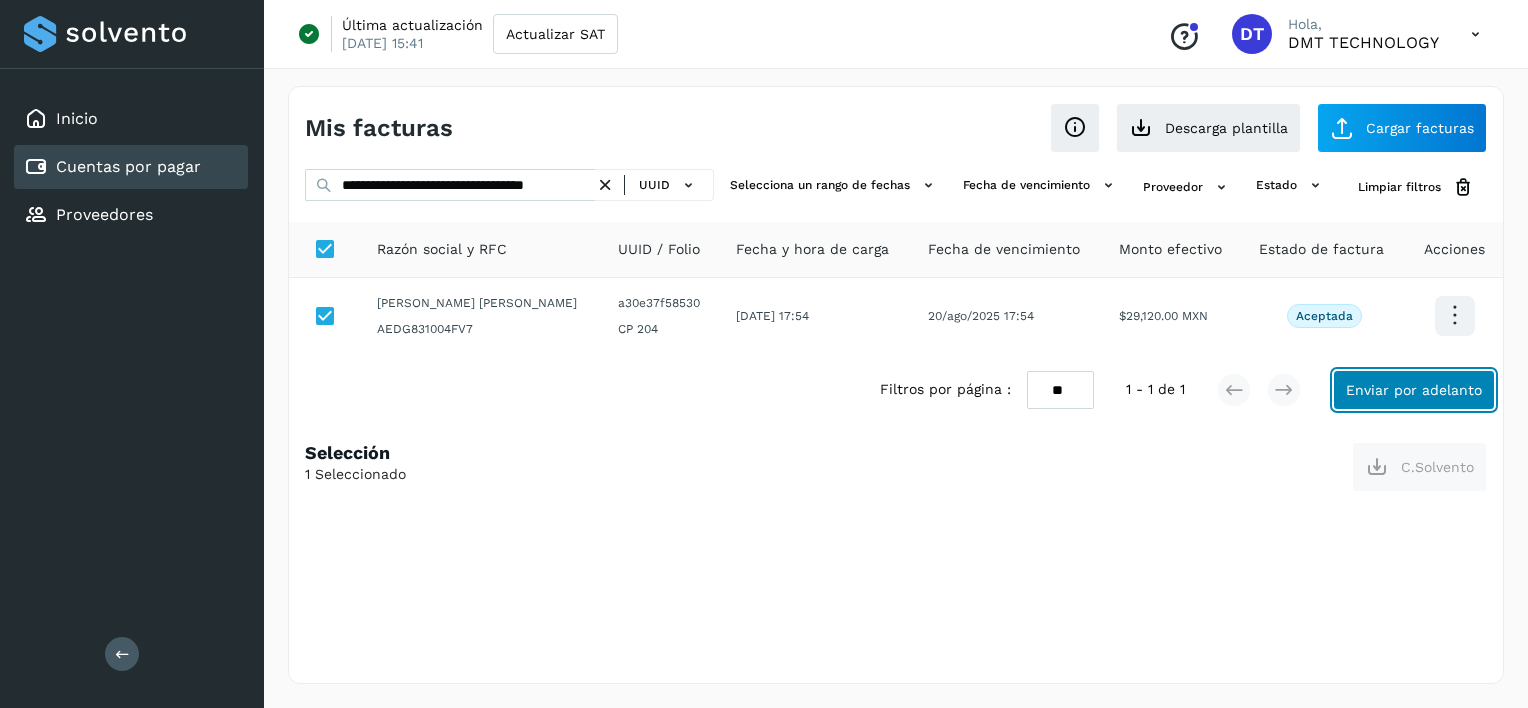 click on "Enviar por adelanto" 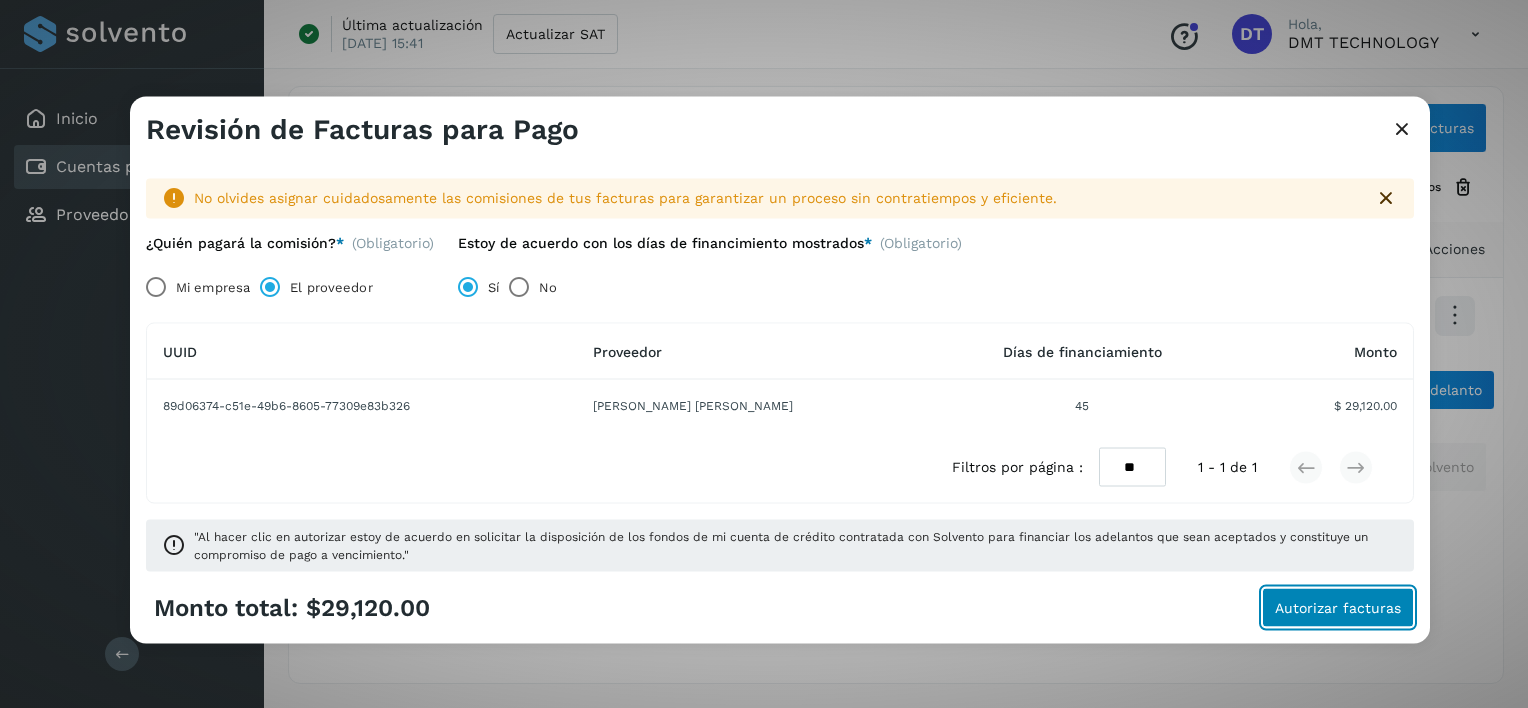 click on "Autorizar facturas" 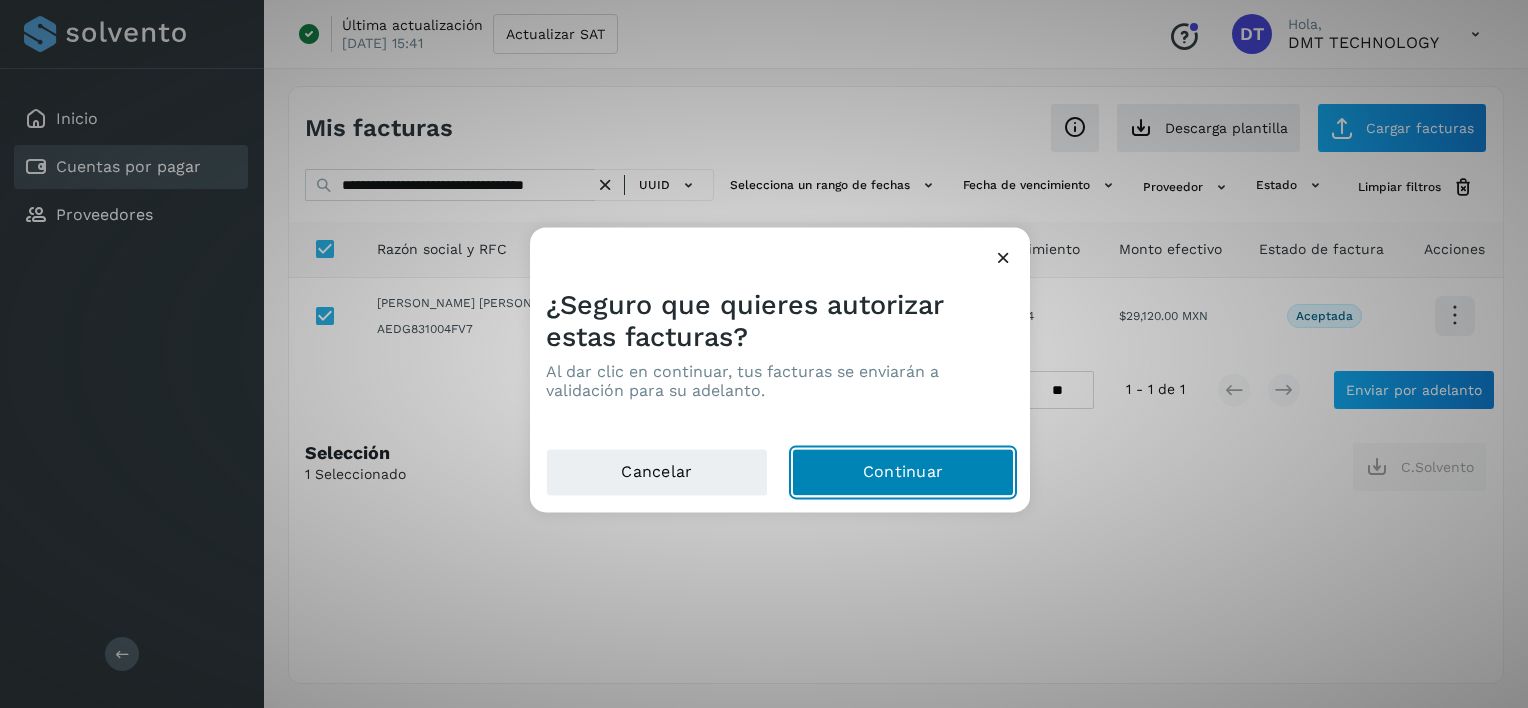 click on "Continuar" 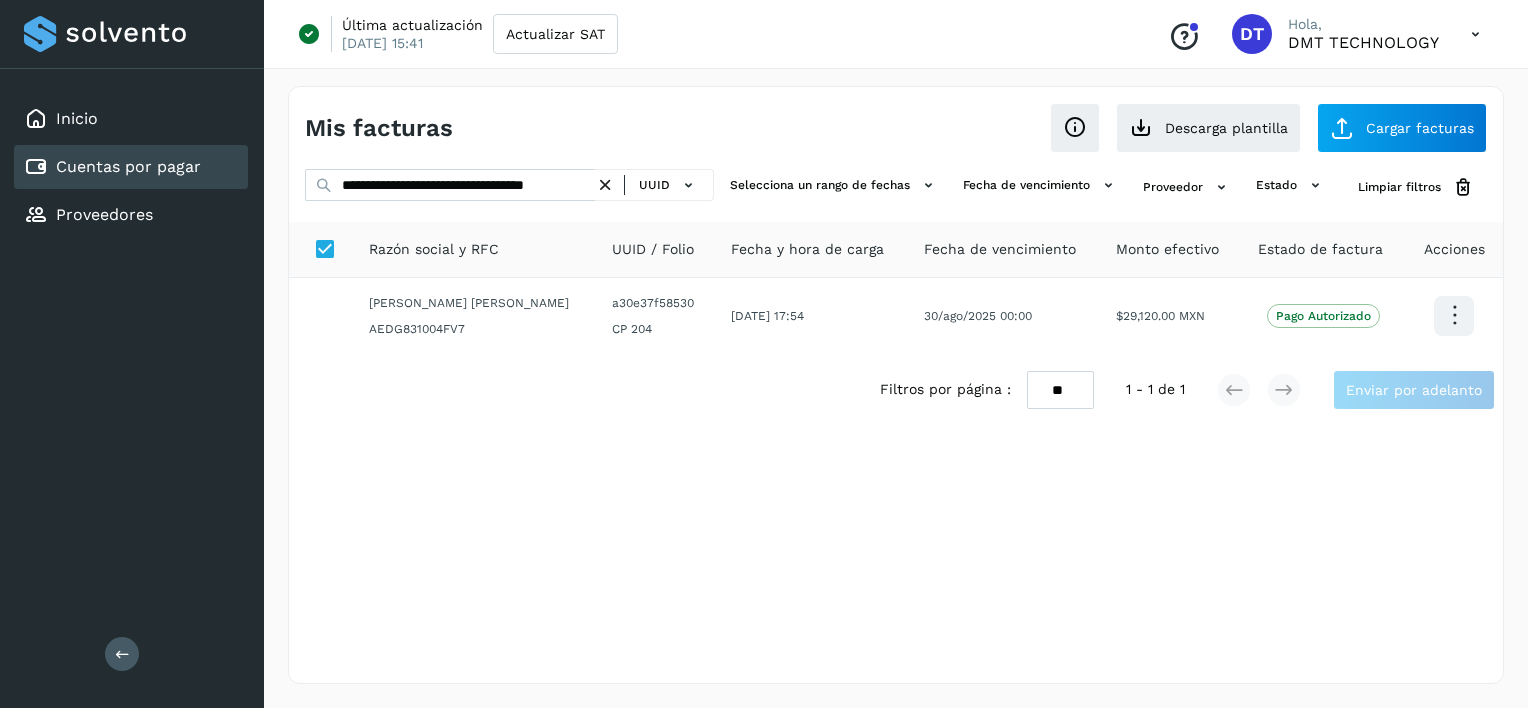 click at bounding box center [605, 185] 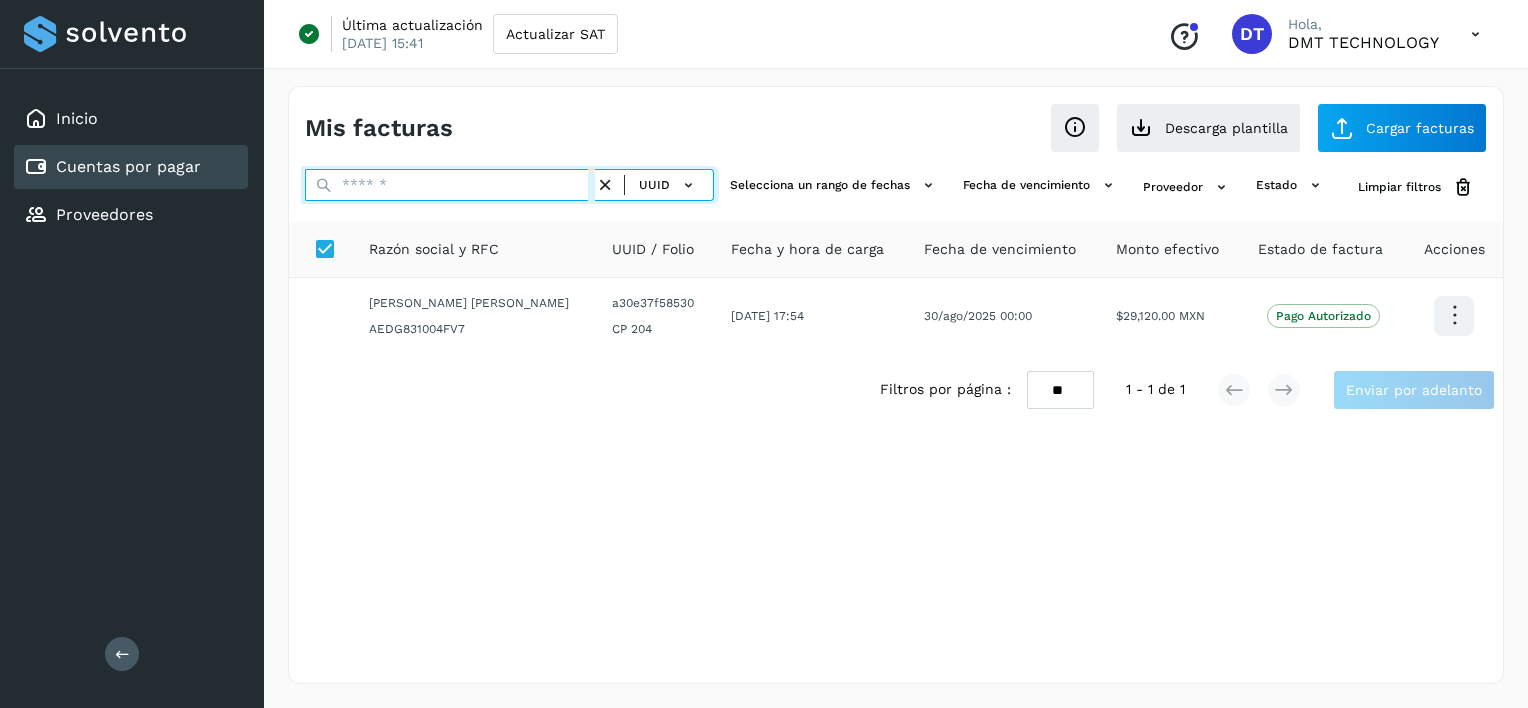 click at bounding box center (450, 185) 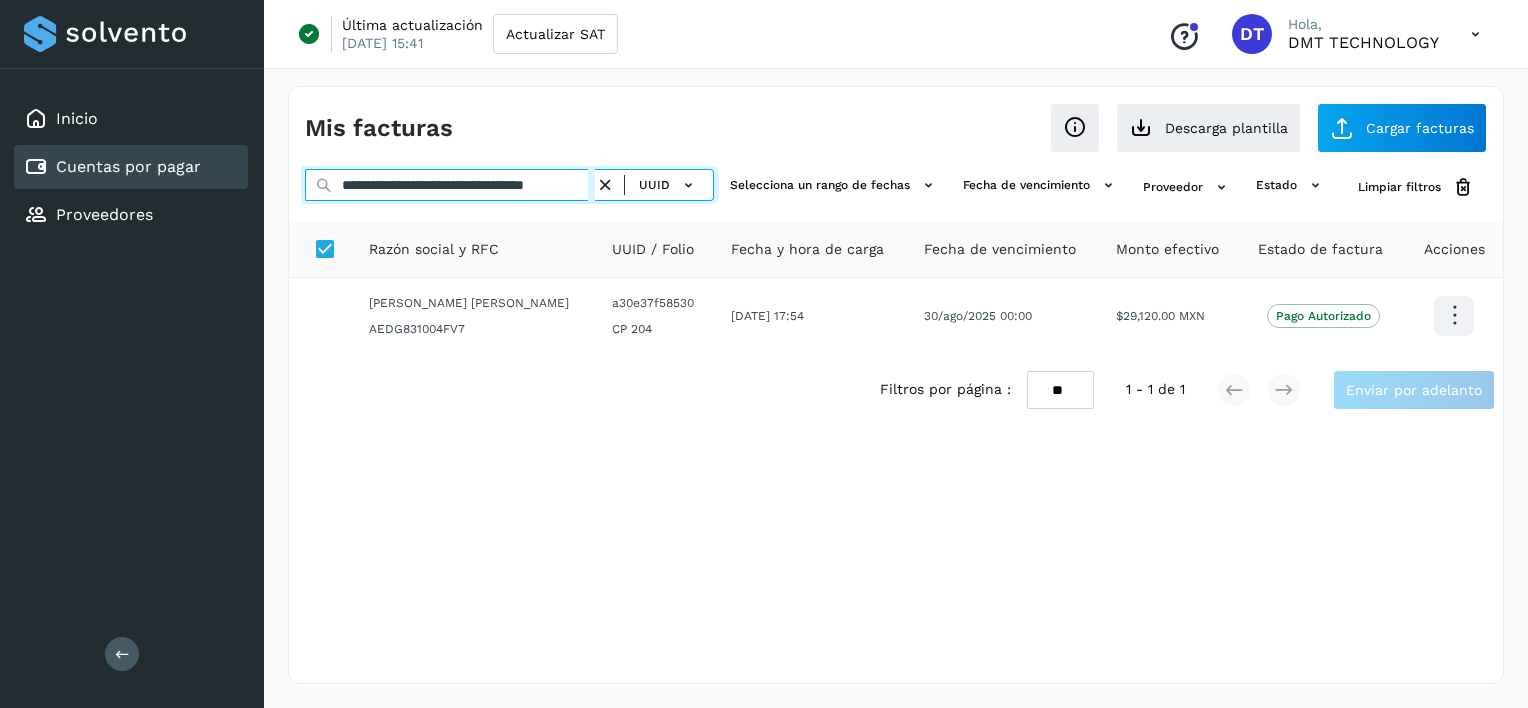 scroll, scrollTop: 0, scrollLeft: 36, axis: horizontal 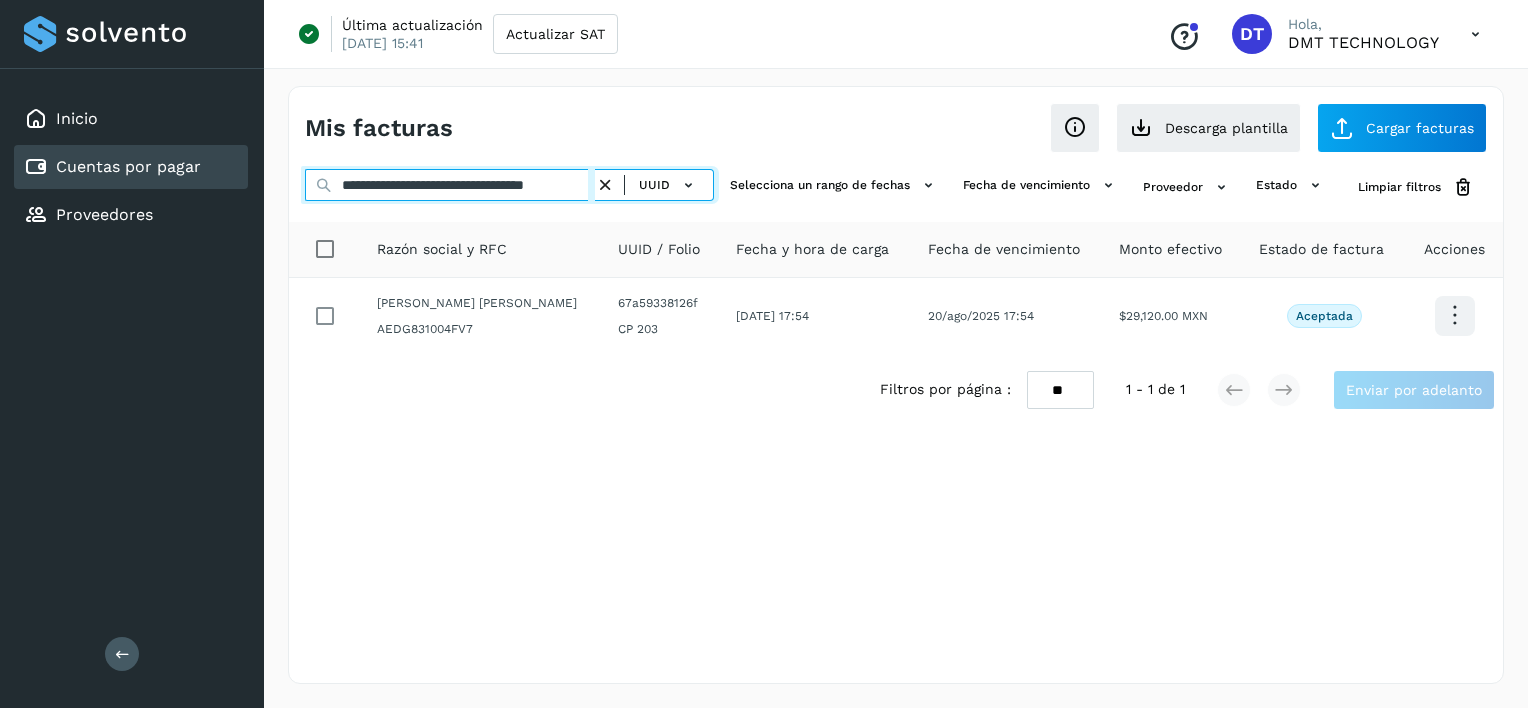 type on "**********" 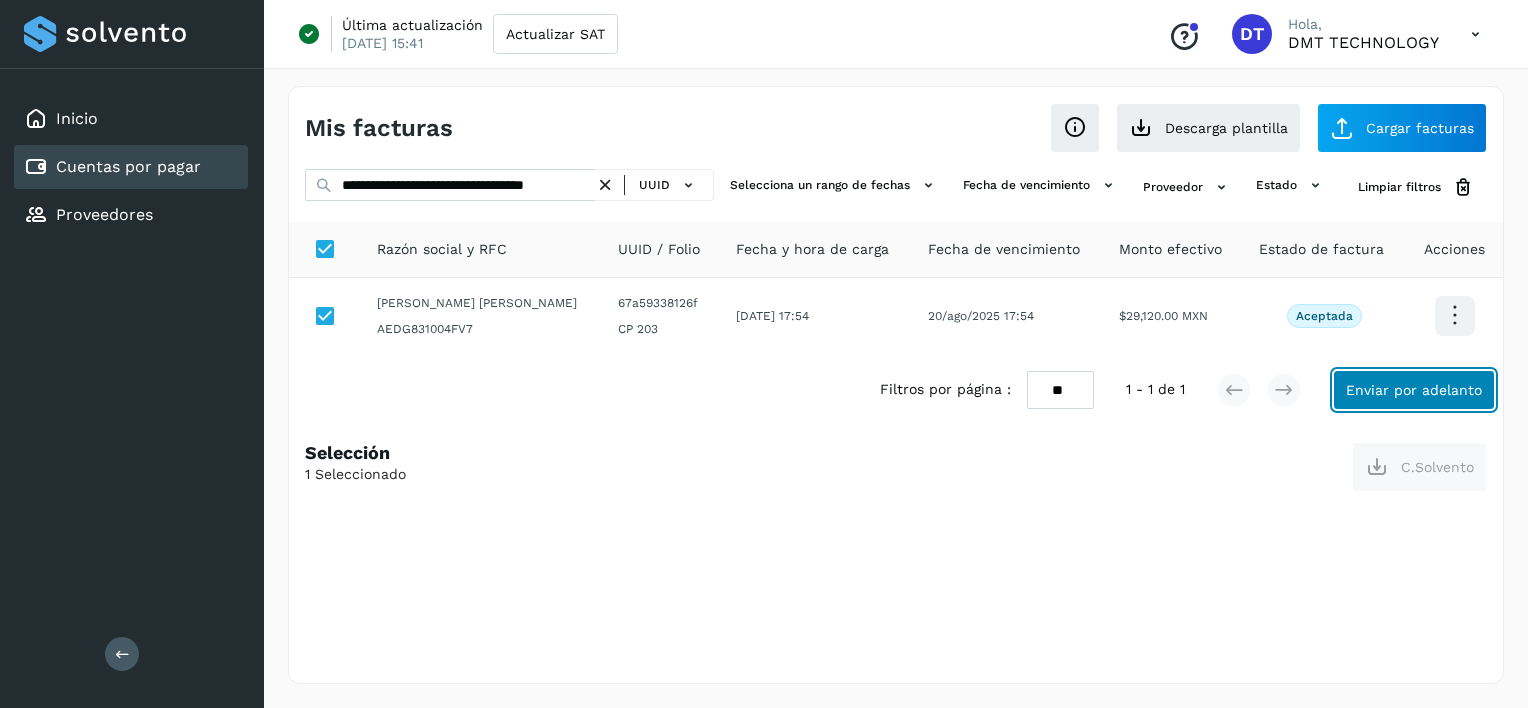 click on "Enviar por adelanto" 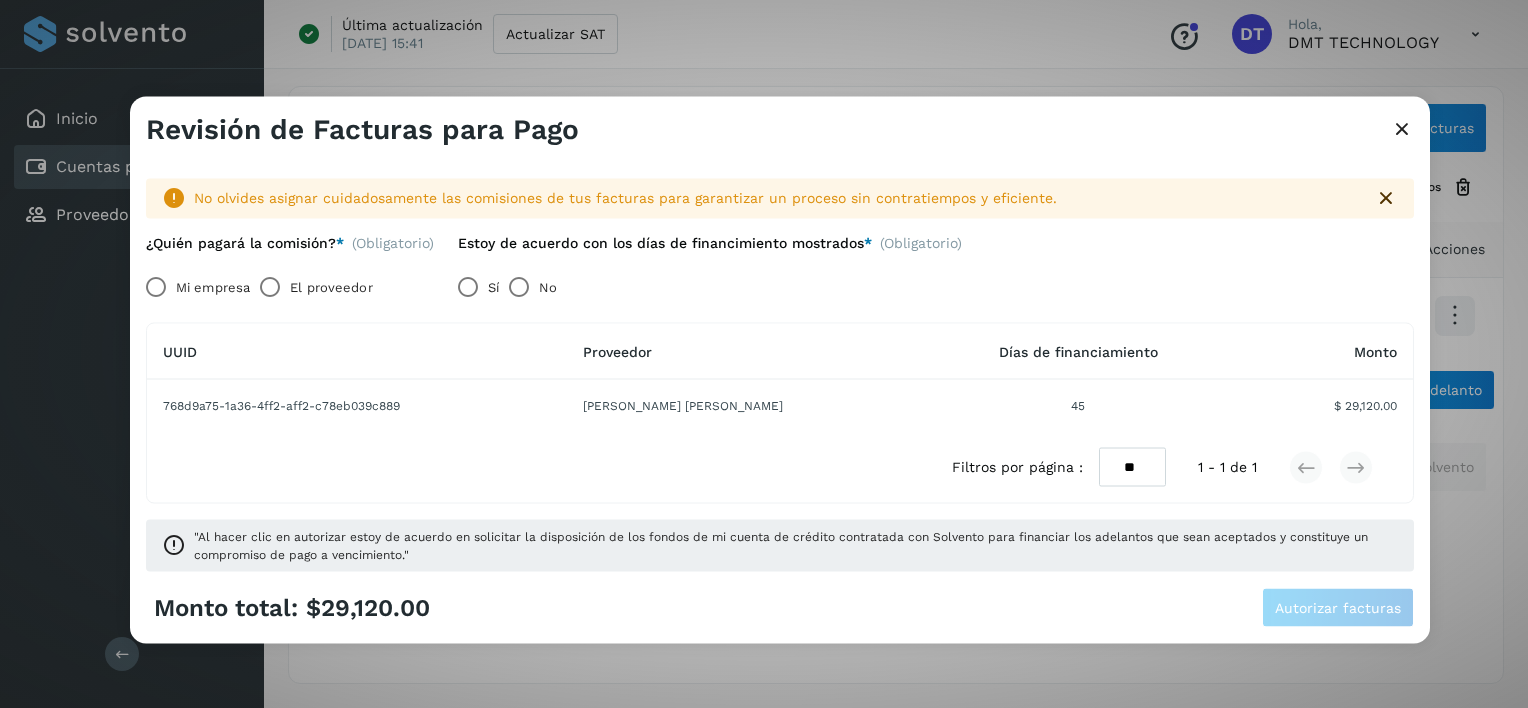 click on "El proveedor" at bounding box center [331, 287] 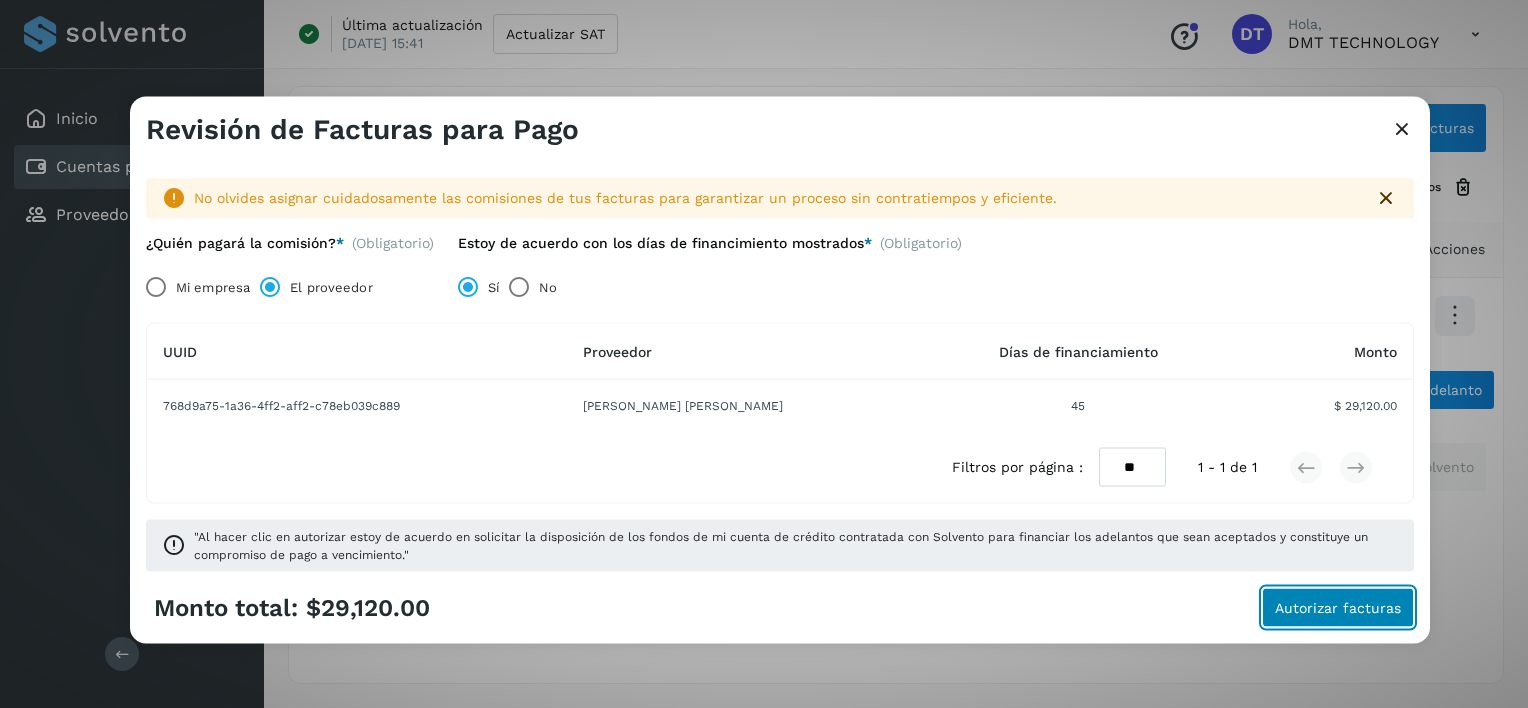 click on "Autorizar facturas" 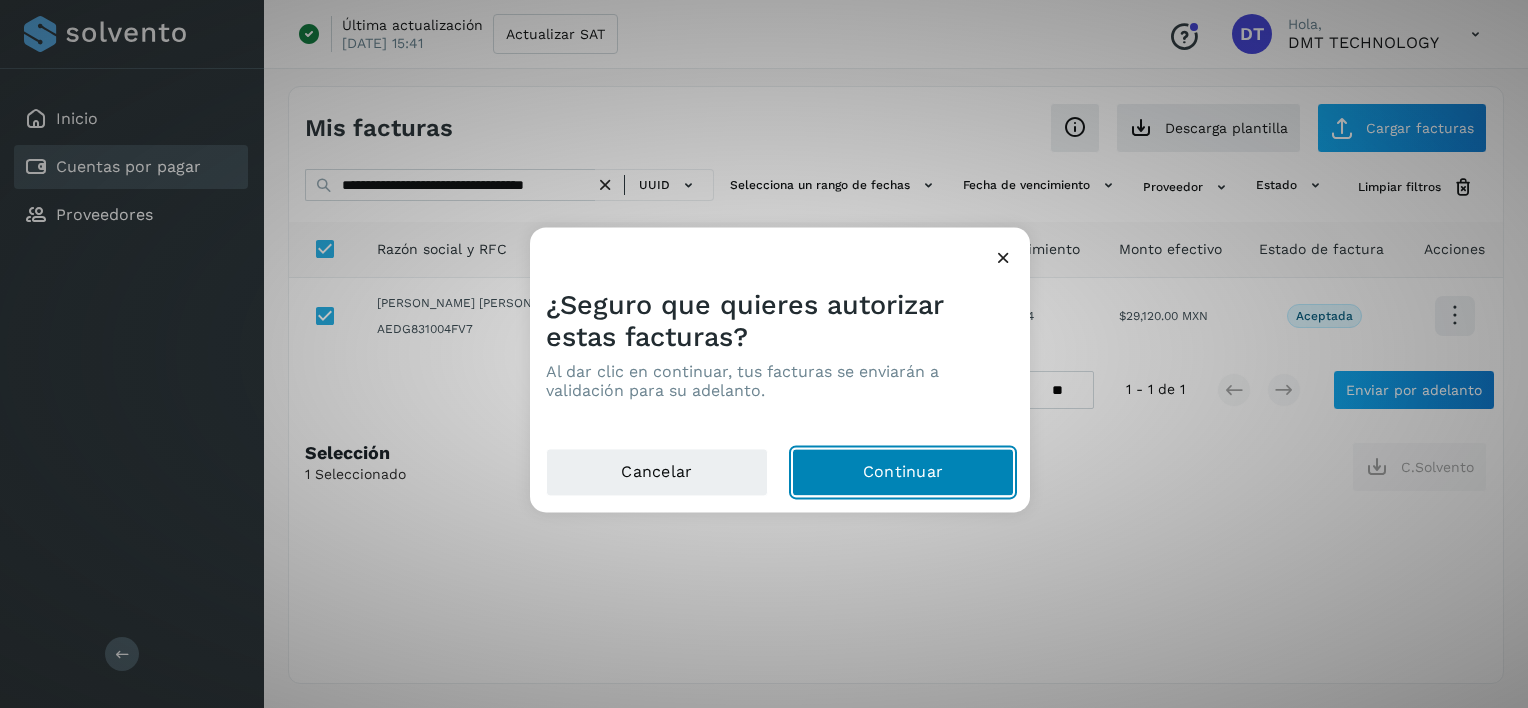 click on "Continuar" 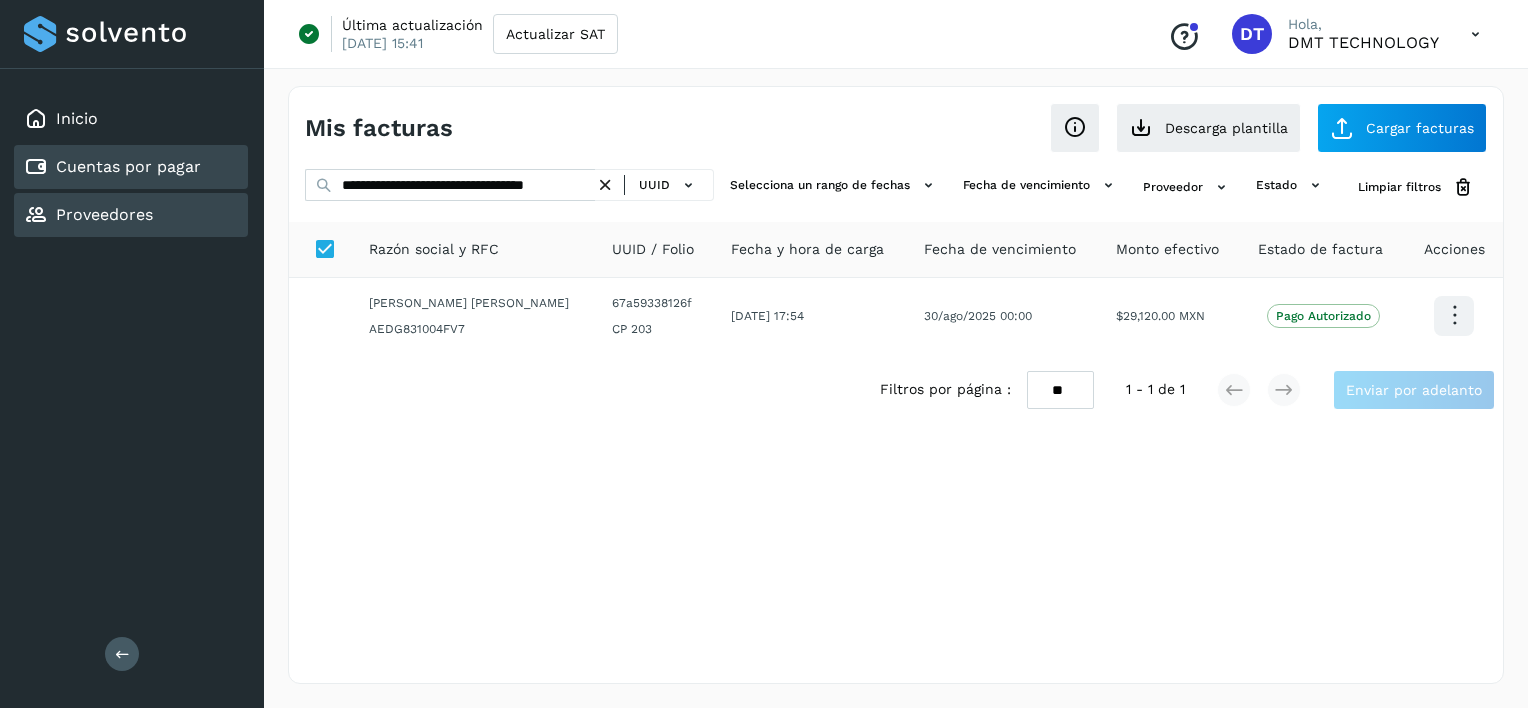 click on "Inicio Cuentas por pagar Proveedores" at bounding box center [132, 167] 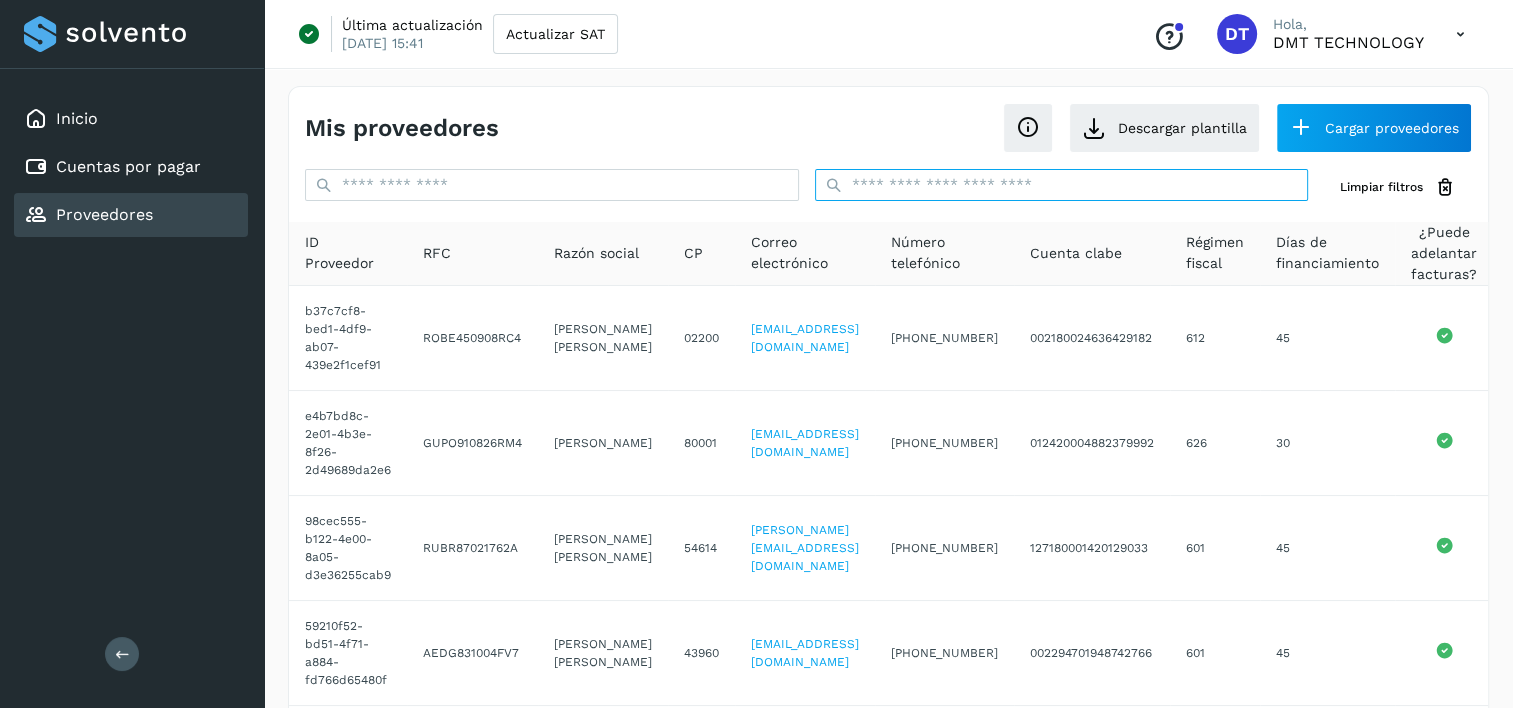 click at bounding box center (1062, 185) 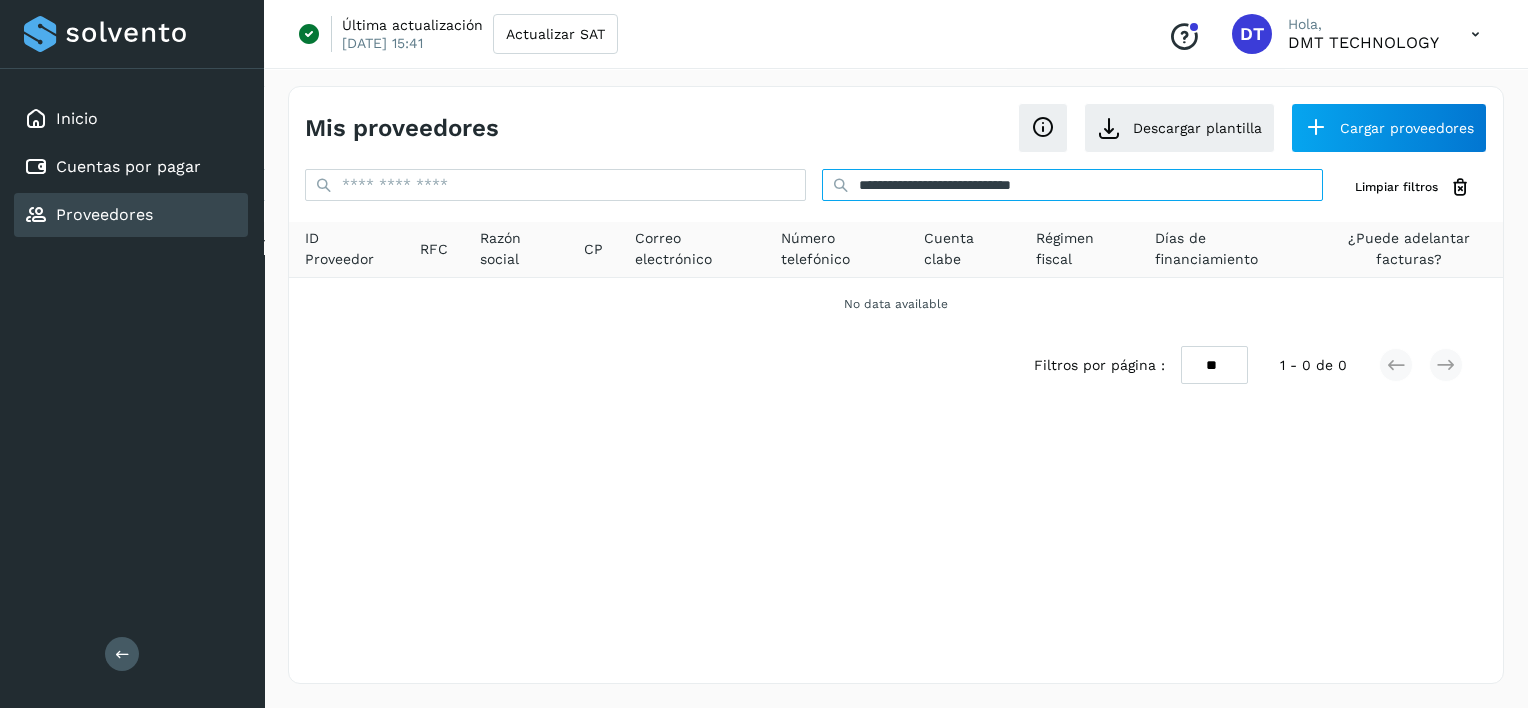 type on "**********" 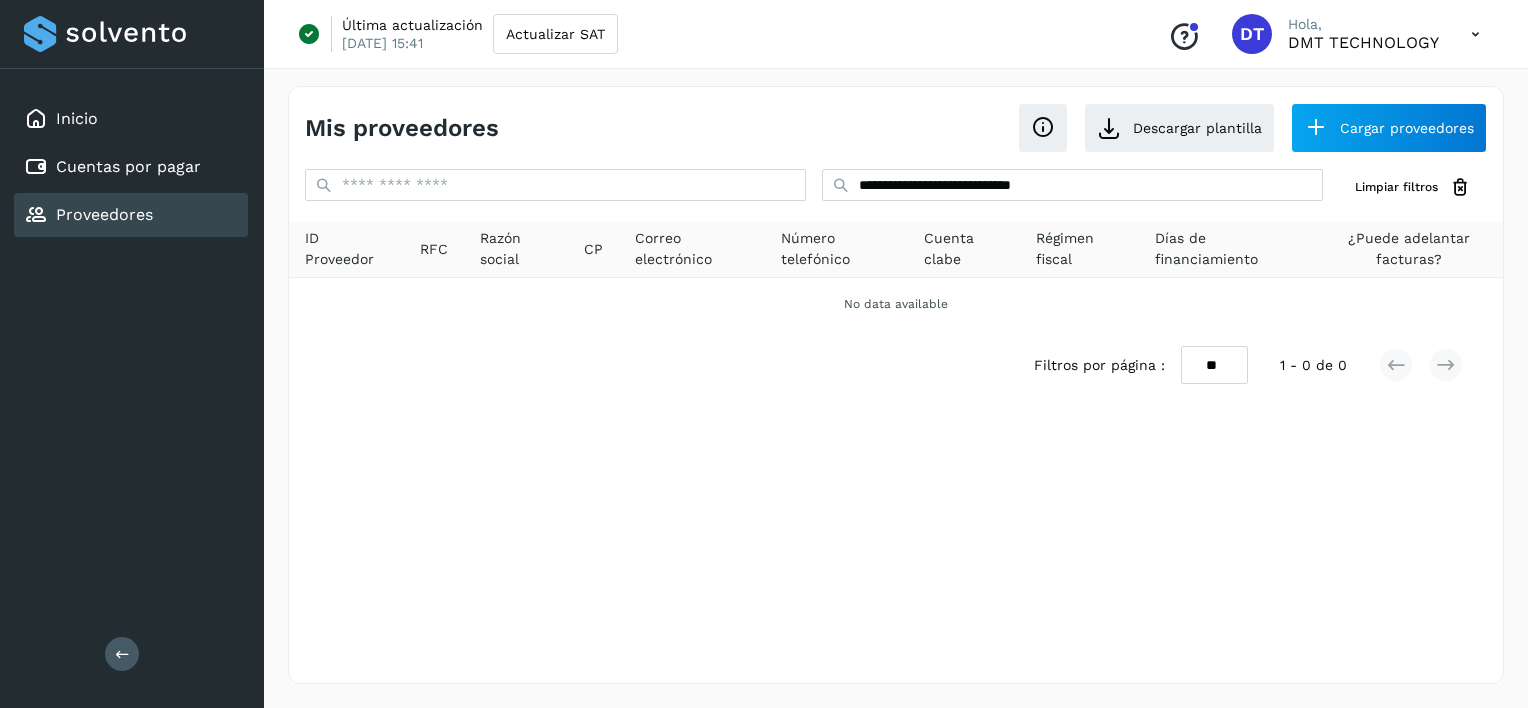 click on "Proveedores" at bounding box center (104, 214) 